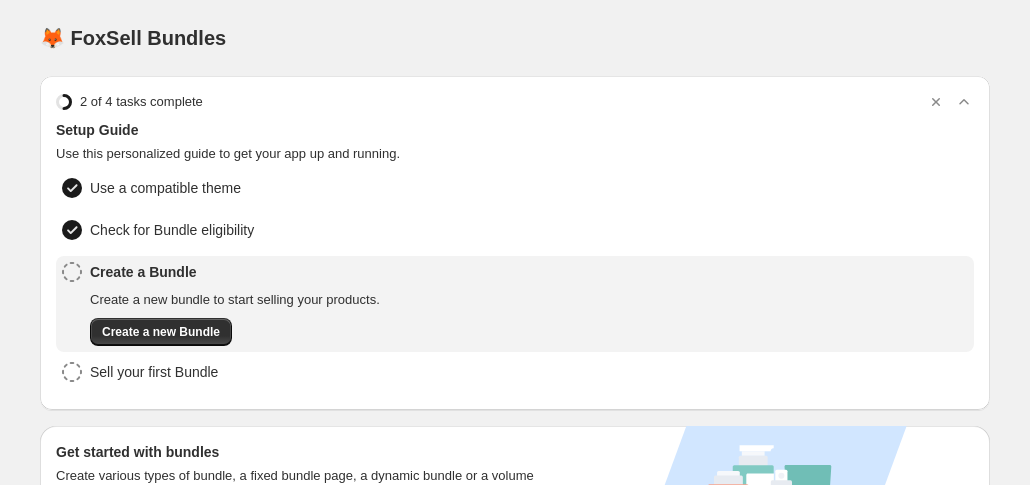 scroll, scrollTop: 494, scrollLeft: 0, axis: vertical 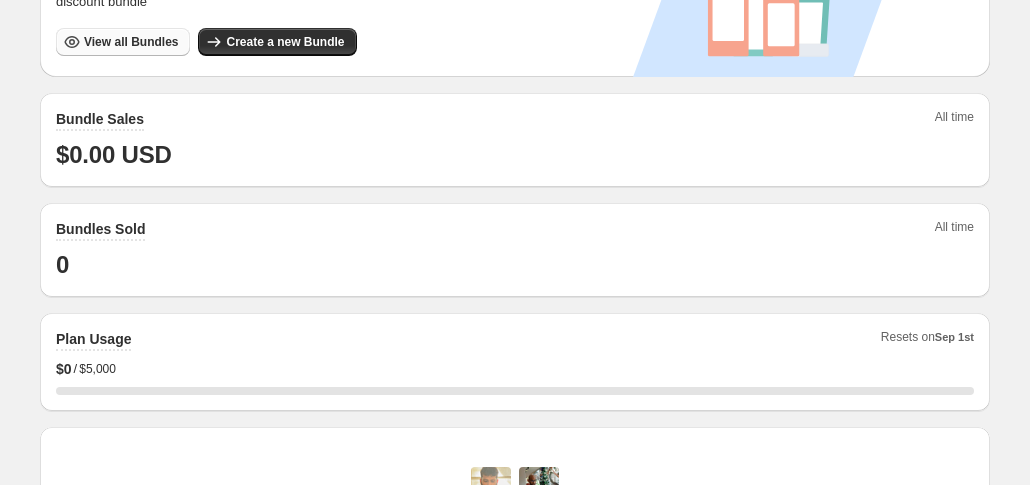 click on "View all Bundles" at bounding box center (123, 42) 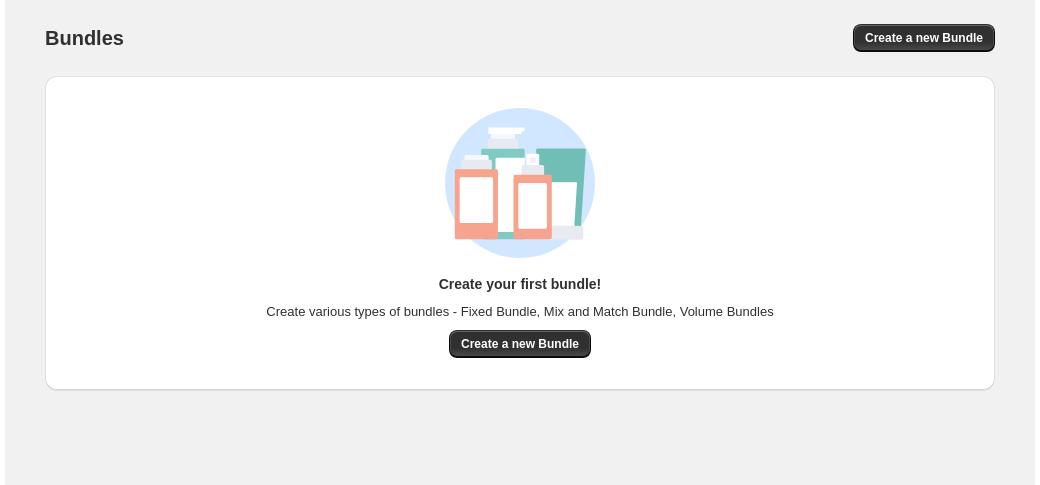 scroll, scrollTop: 0, scrollLeft: 0, axis: both 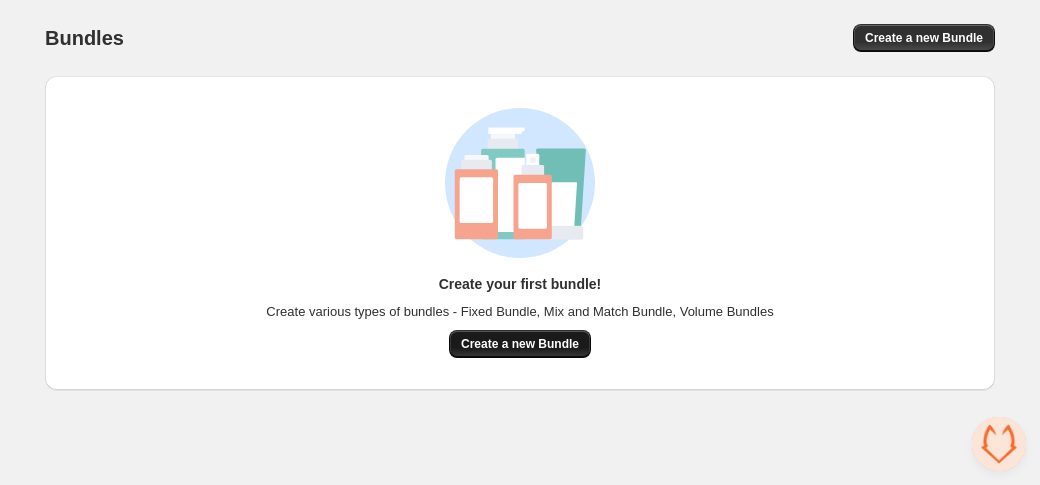 click on "Create a new Bundle" at bounding box center [520, 344] 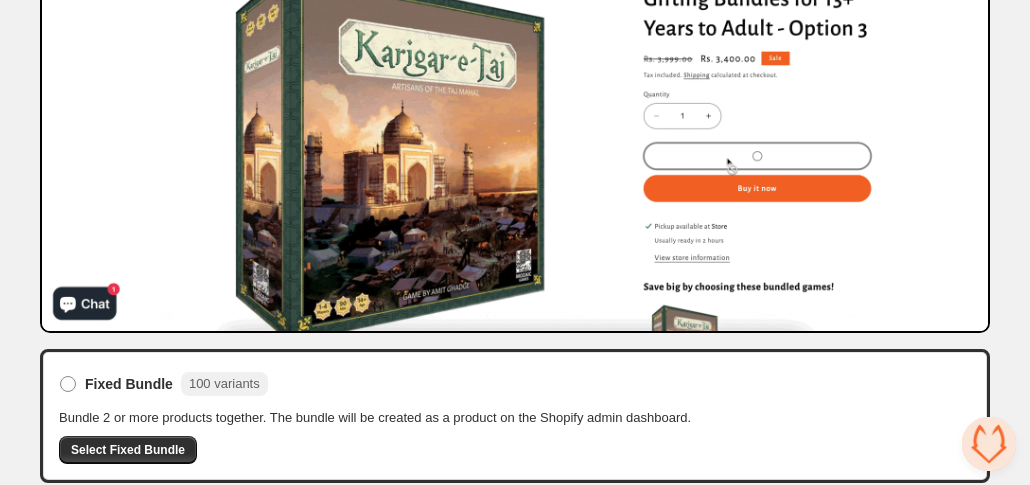 scroll, scrollTop: 279, scrollLeft: 0, axis: vertical 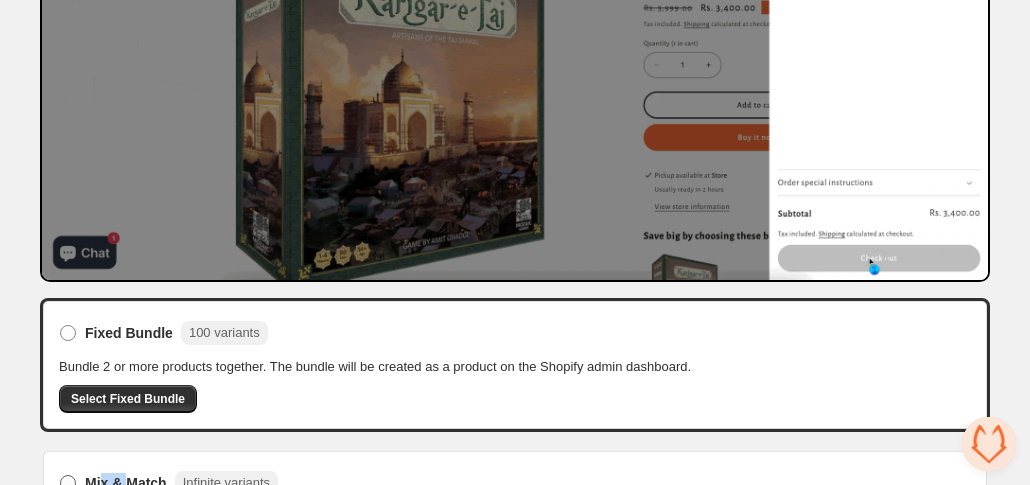 drag, startPoint x: 450, startPoint y: 294, endPoint x: 426, endPoint y: 329, distance: 42.43819 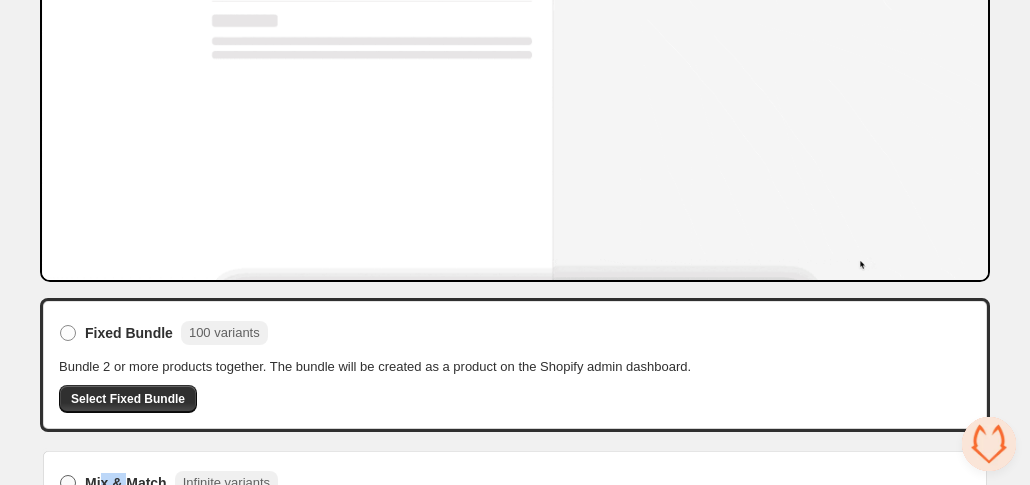 click on "Fixed Bundle 100 variants Bundle 2 or more products together. The bundle will be created as a product on the Shopify admin dashboard. Select Fixed Bundle Mix & Match Infinite variants Allow shoppers to pick and choose the products they would like to add to the bundle. Volume Bundle Quantity Breaks Sell multiple items of the same product at a discount" at bounding box center (515, 236) 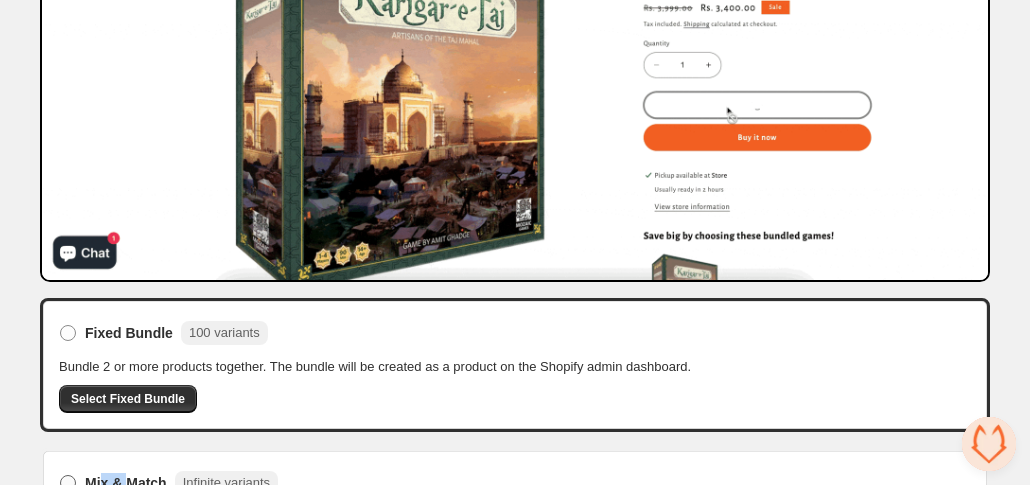 click on "Mix & Match" at bounding box center (126, 483) 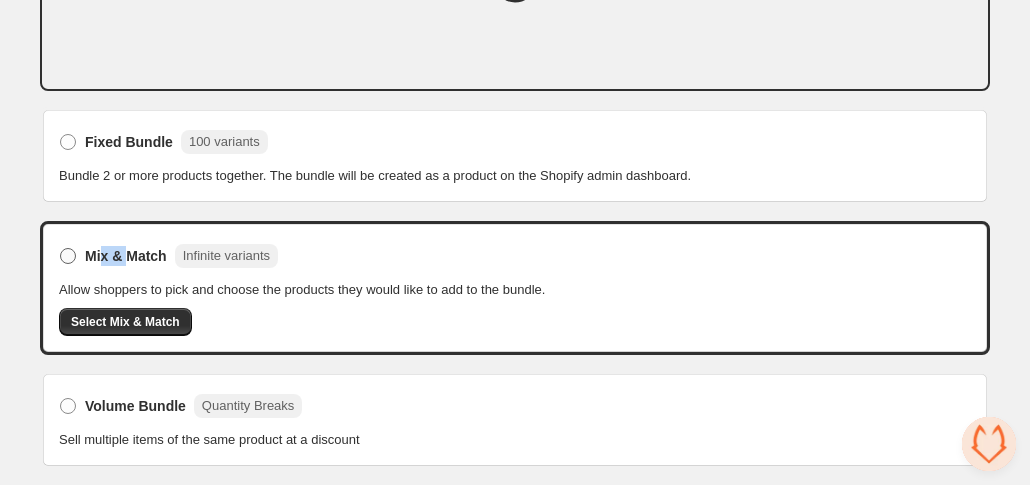 scroll, scrollTop: 259, scrollLeft: 0, axis: vertical 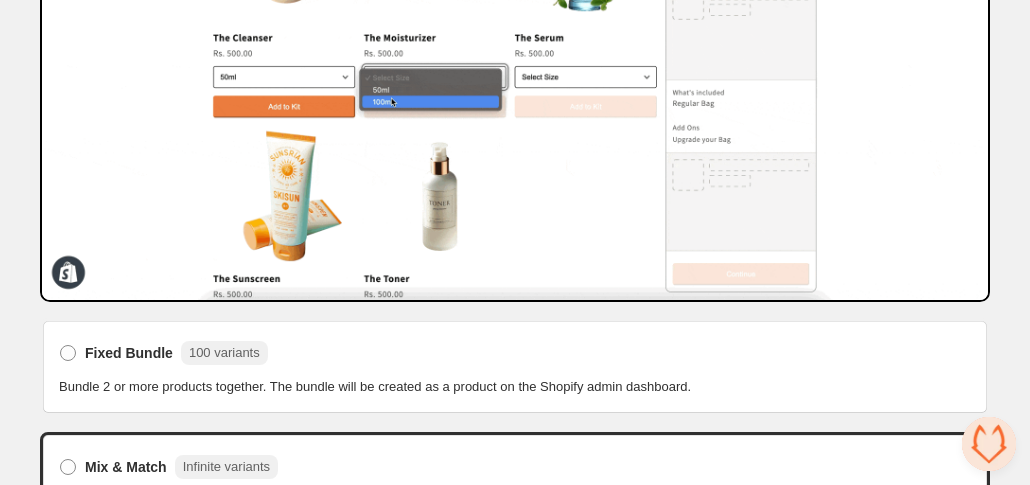 click on "Select Mix & Match" at bounding box center [125, 533] 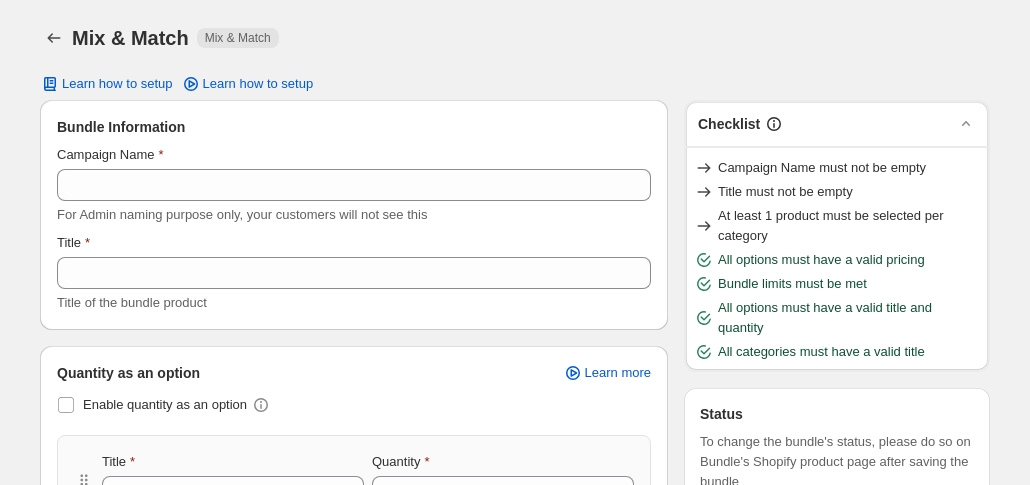 scroll, scrollTop: 0, scrollLeft: 0, axis: both 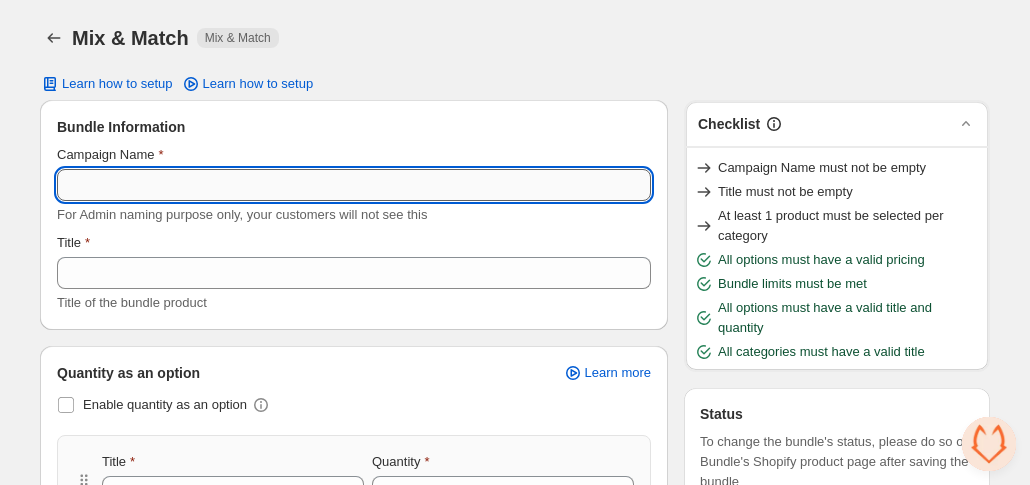 click on "Campaign Name" at bounding box center [354, 185] 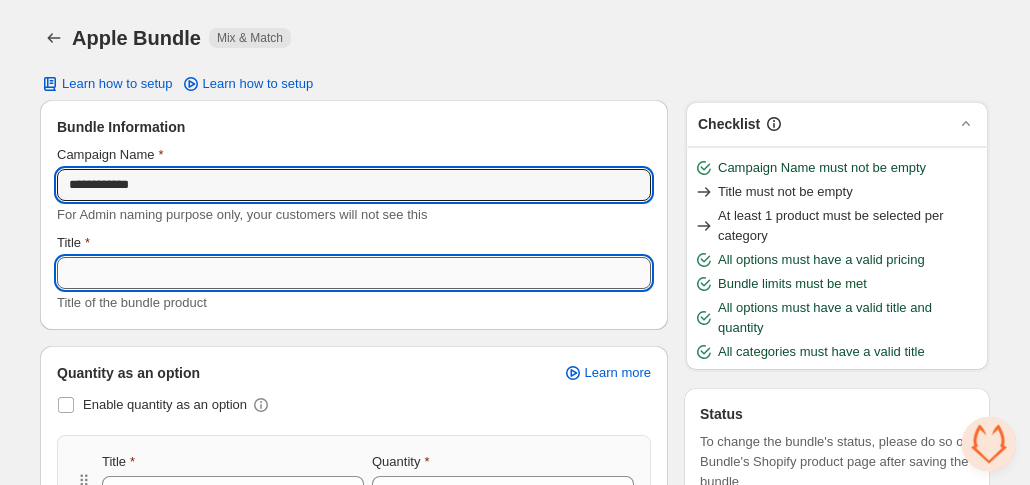 click on "Title" at bounding box center [354, 273] 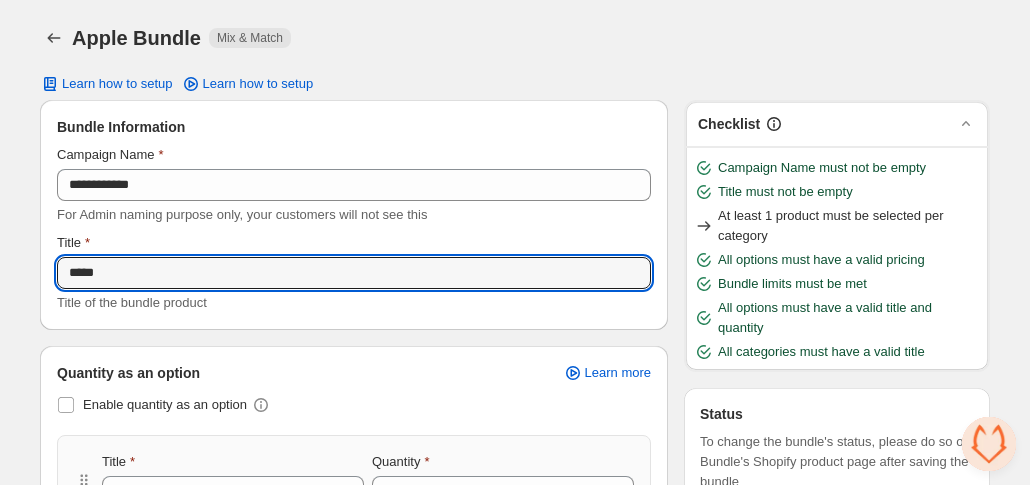 type on "**********" 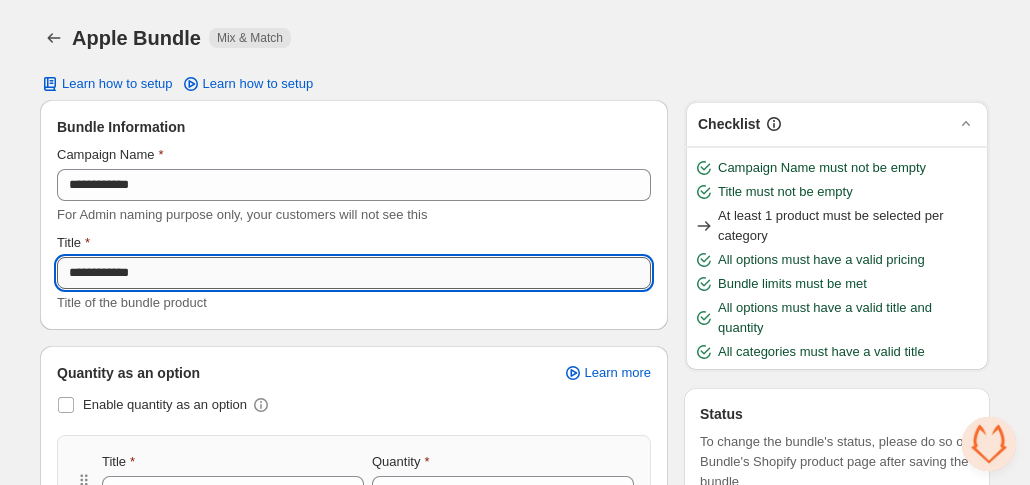 click on "**********" at bounding box center (354, 273) 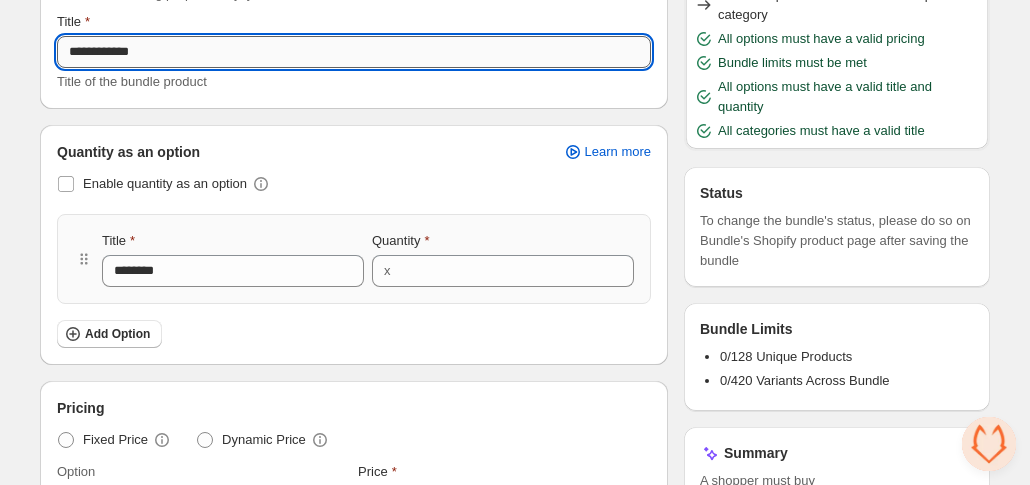 scroll, scrollTop: 222, scrollLeft: 0, axis: vertical 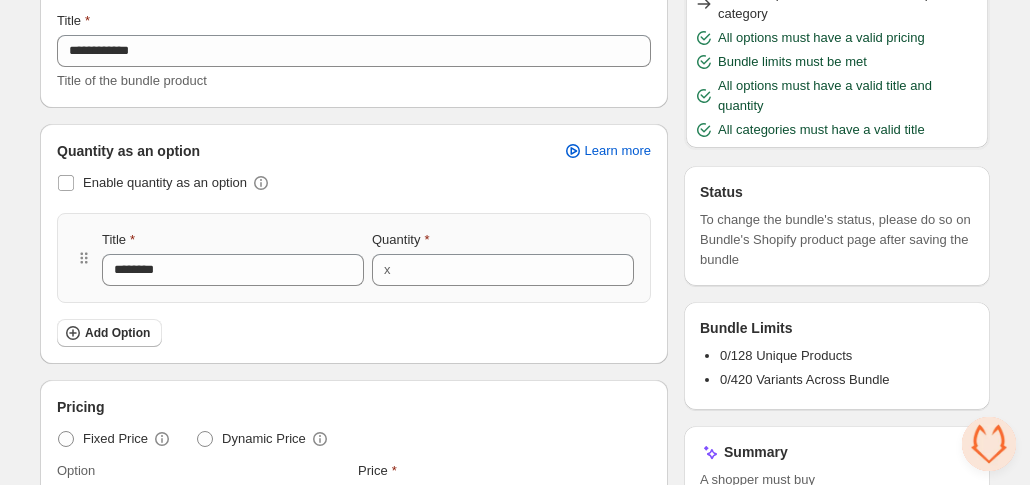 click on "Quantity as an option Learn more" at bounding box center (354, 151) 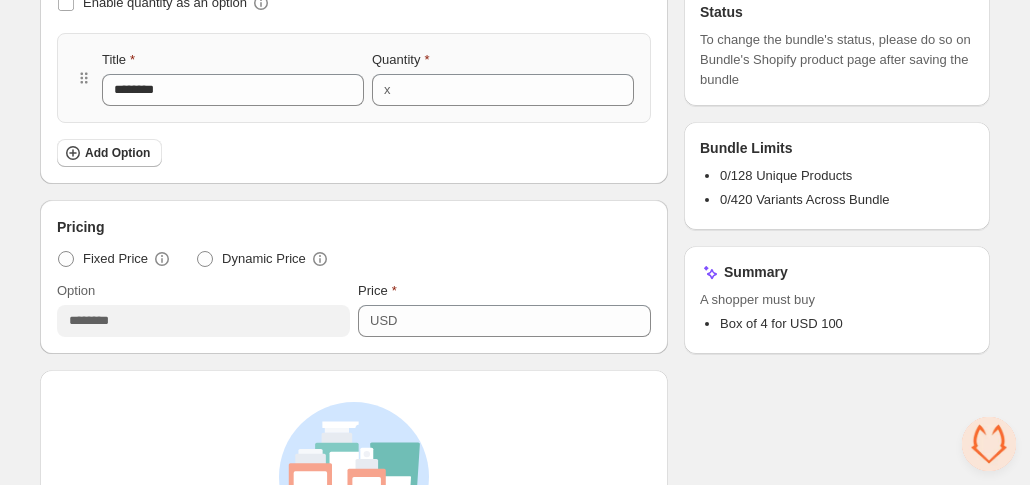 scroll, scrollTop: 403, scrollLeft: 0, axis: vertical 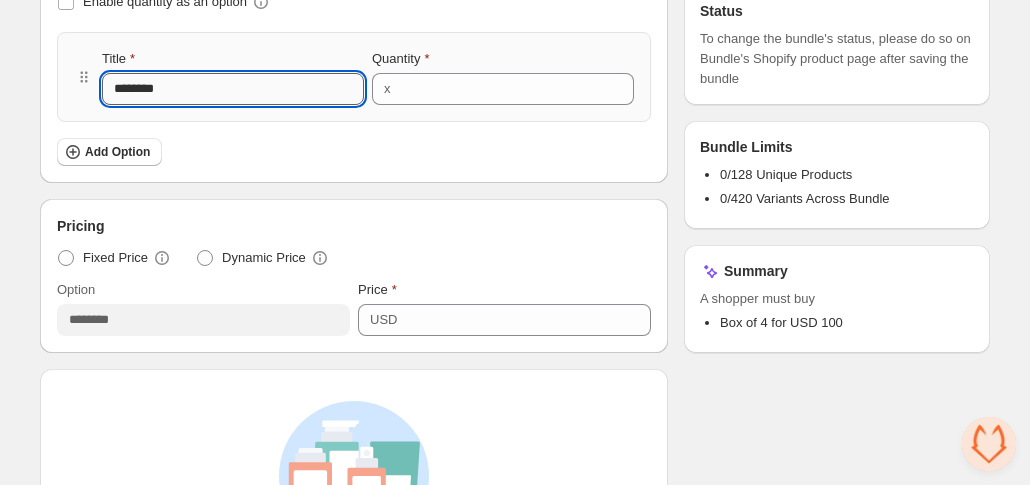 click on "********" at bounding box center (233, 89) 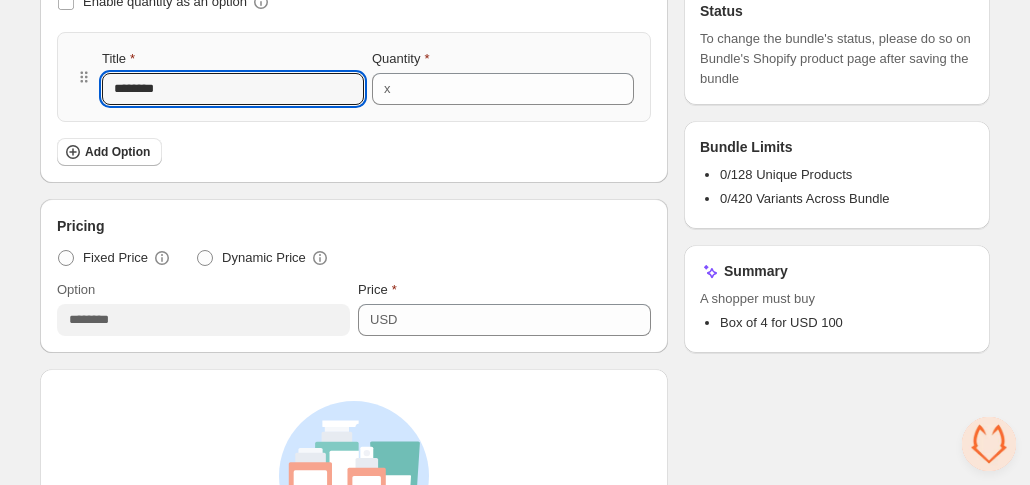 type on "*" 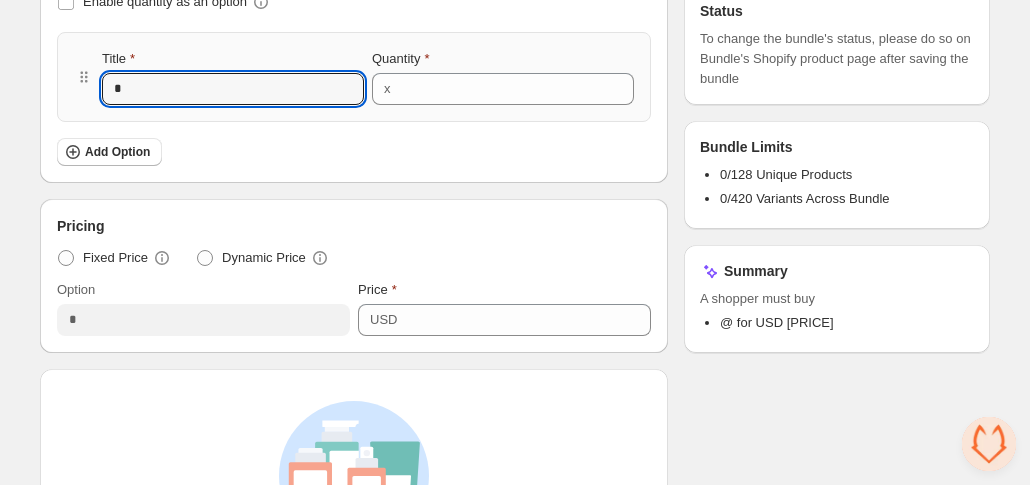 type on "*" 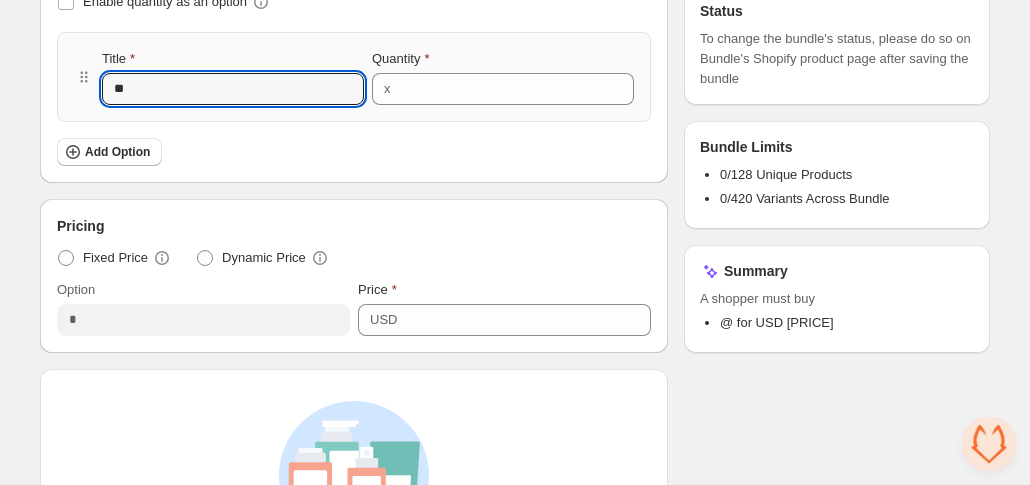 type on "*" 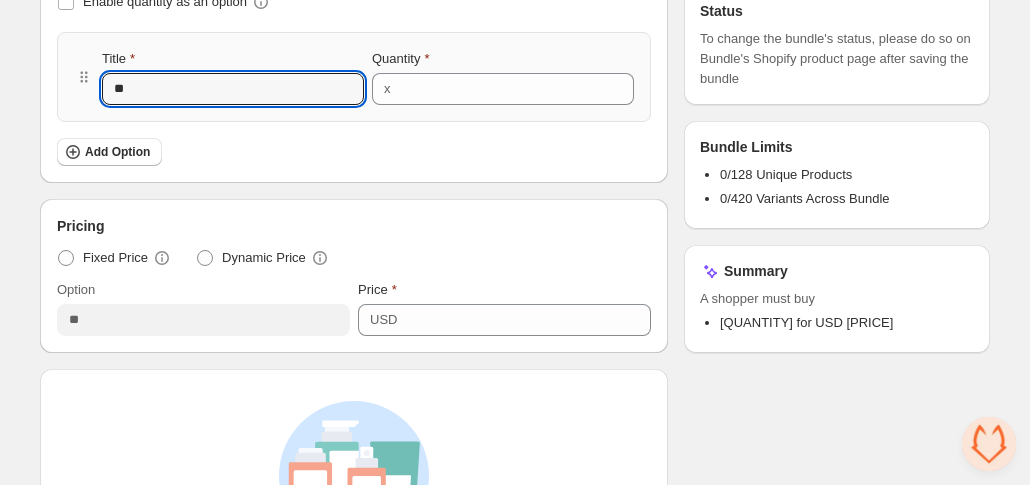 type on "*" 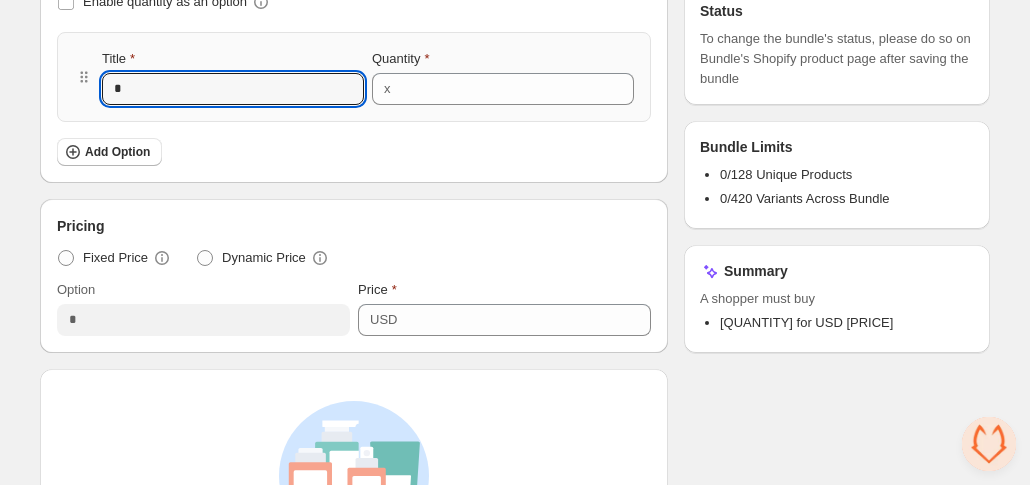 type 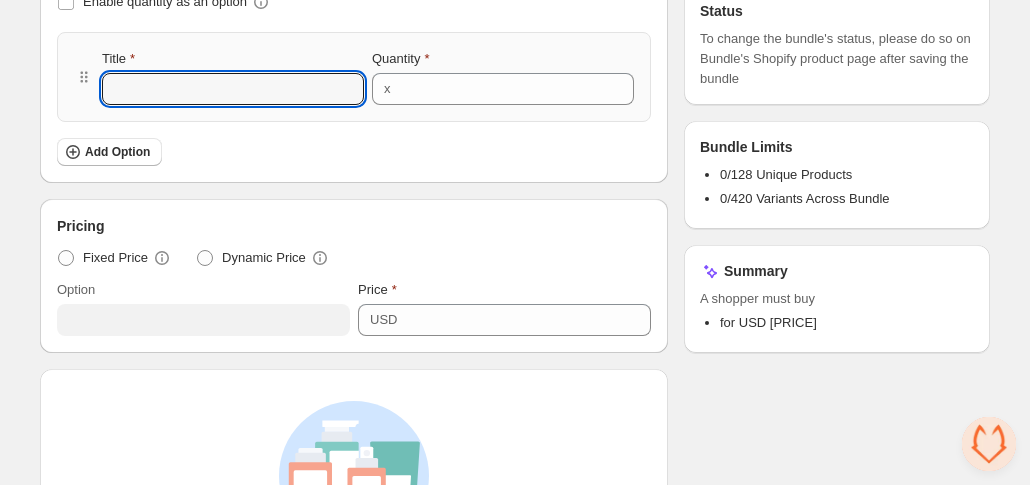 type on "*" 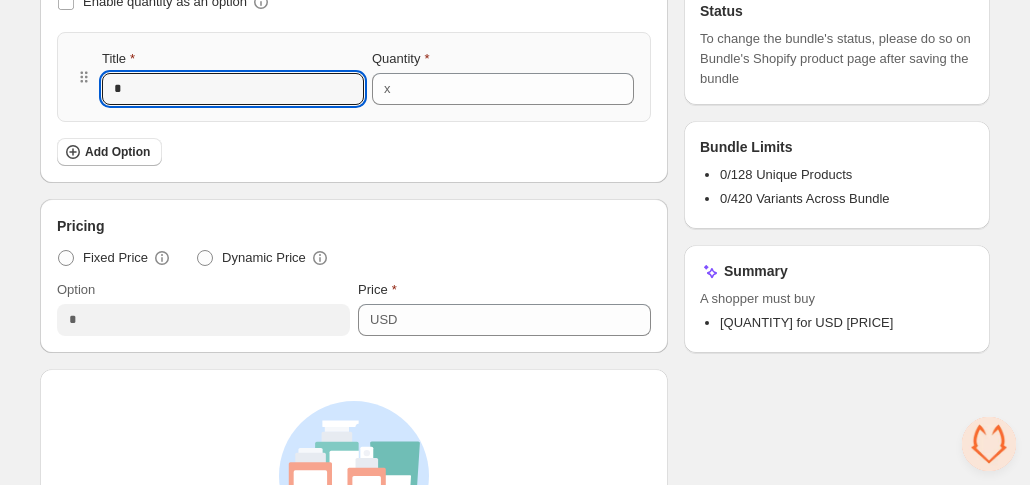 type on "*" 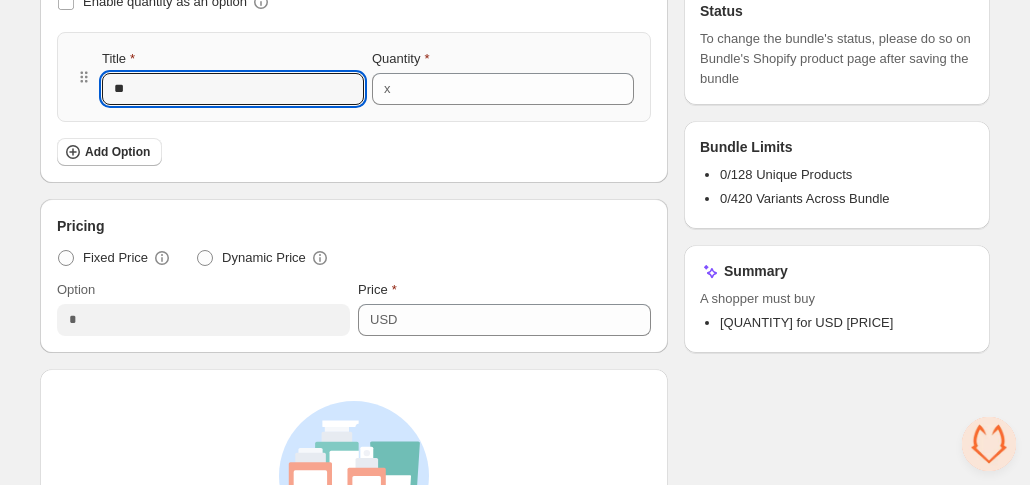 type on "*" 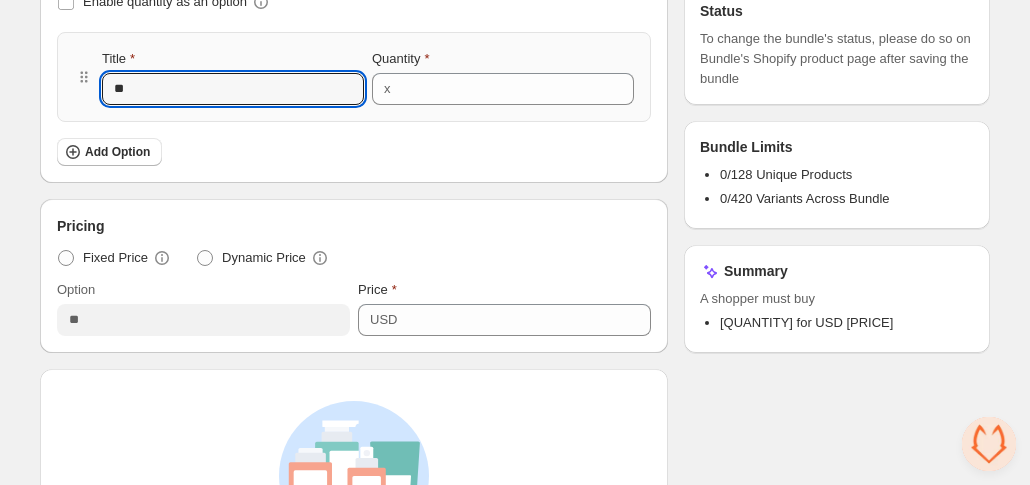 type on "**********" 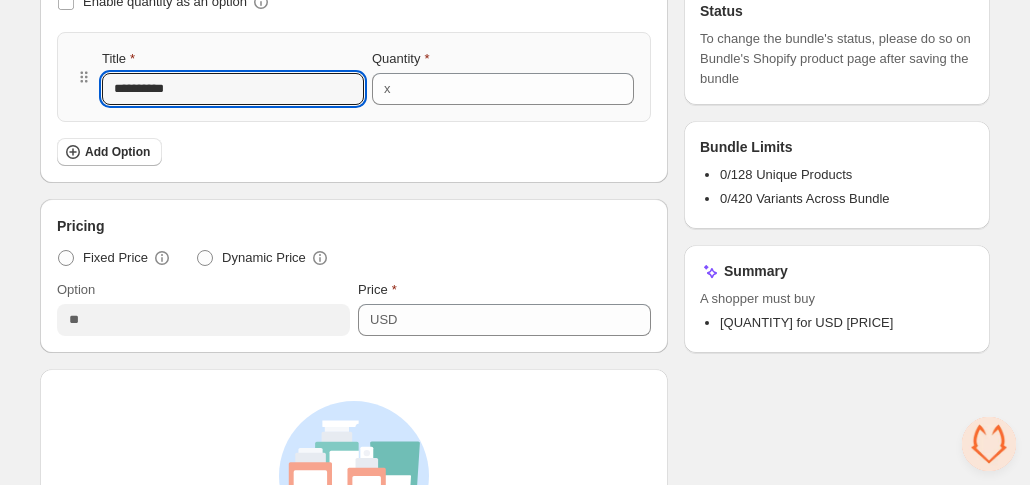 type on "**********" 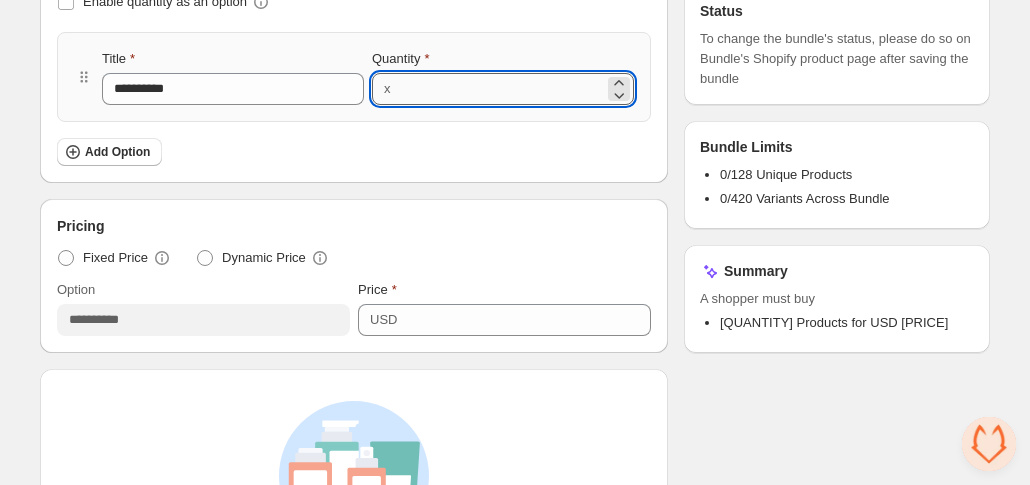 click on "*" at bounding box center [501, 89] 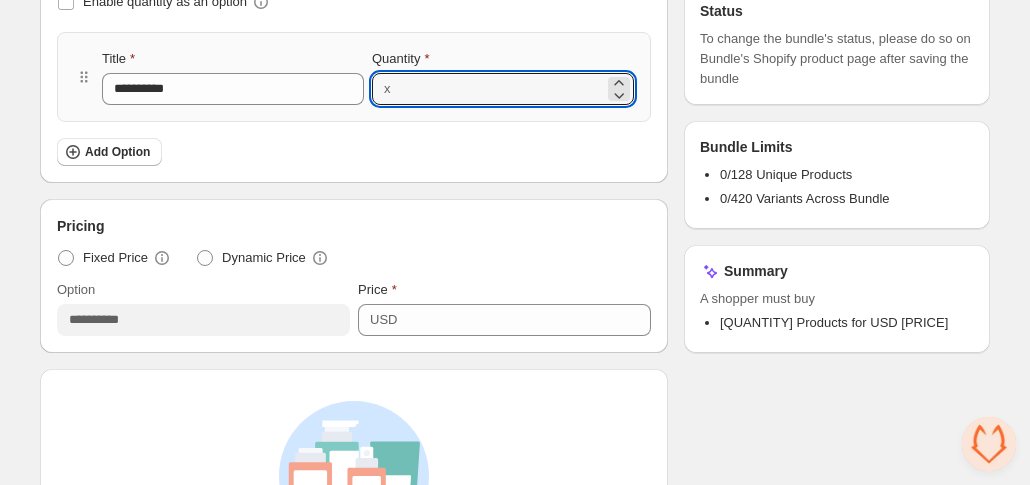 type on "*" 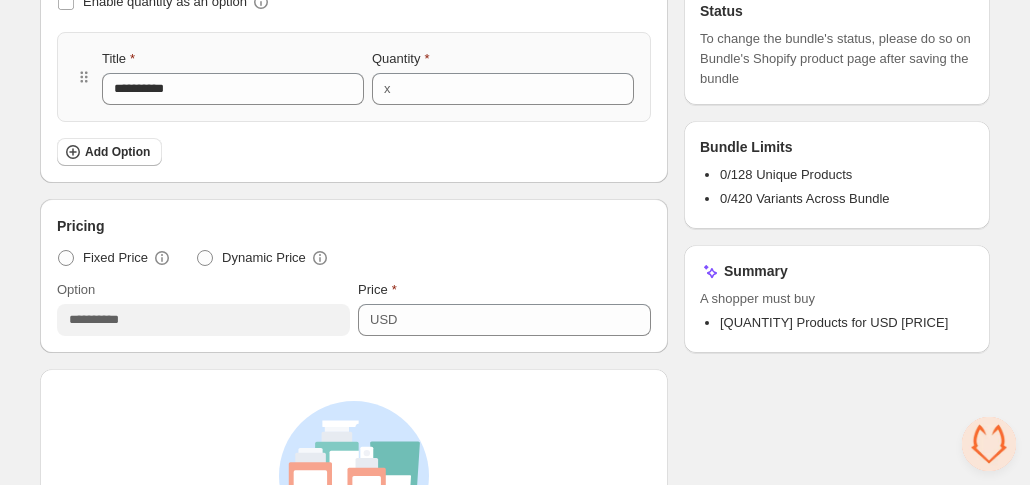 click on "**********" at bounding box center (354, 77) 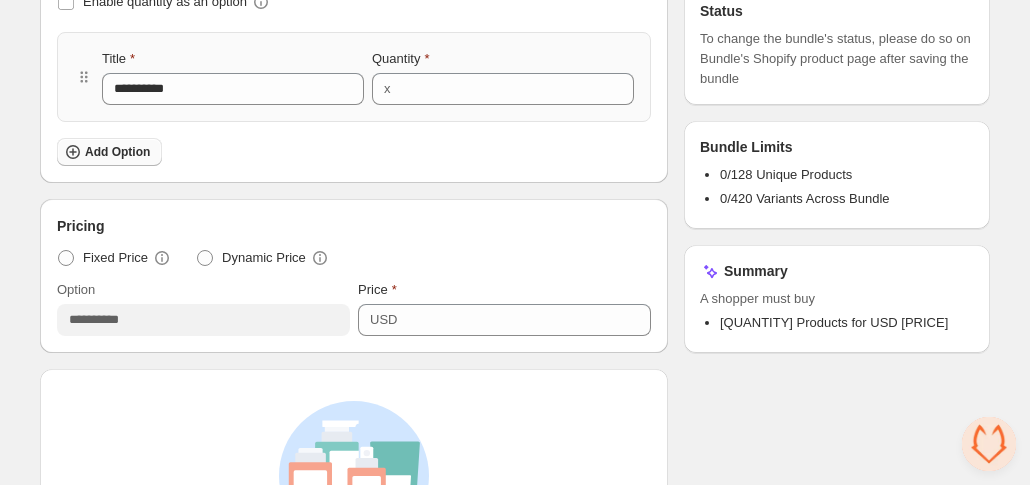 click on "Add Option" at bounding box center (117, 152) 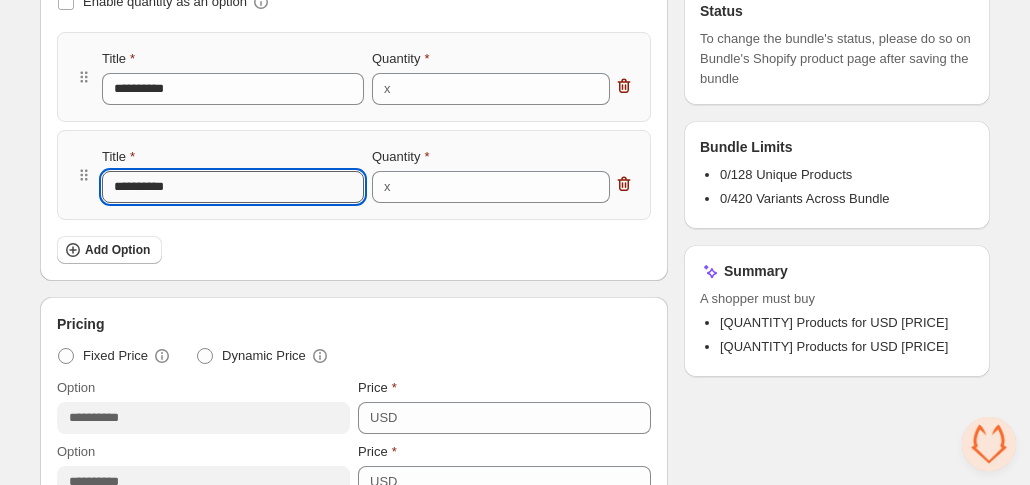 click on "**********" at bounding box center (233, 187) 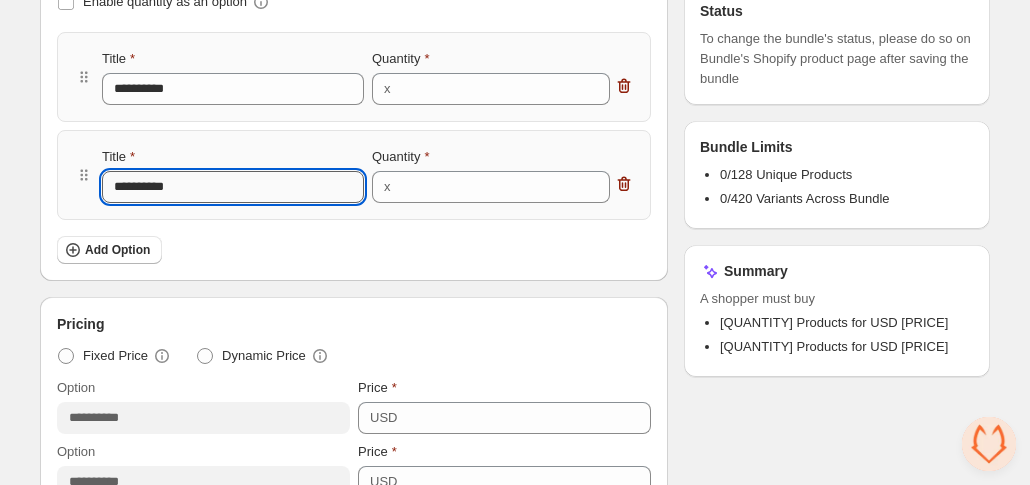 type on "********" 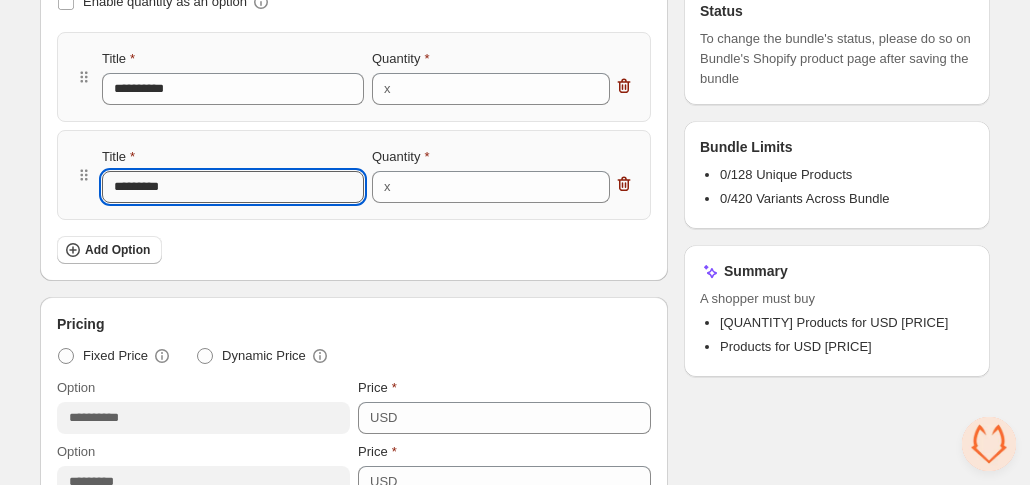 type on "**********" 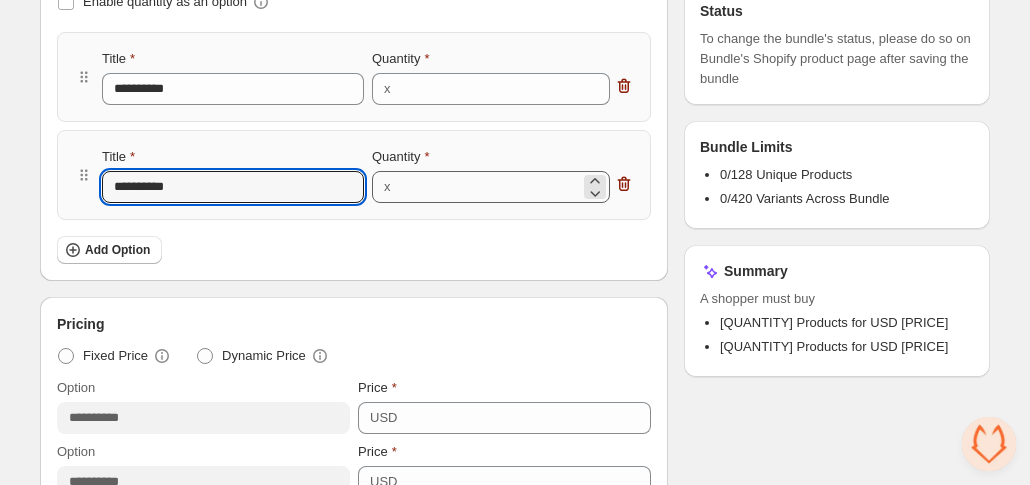 type on "**********" 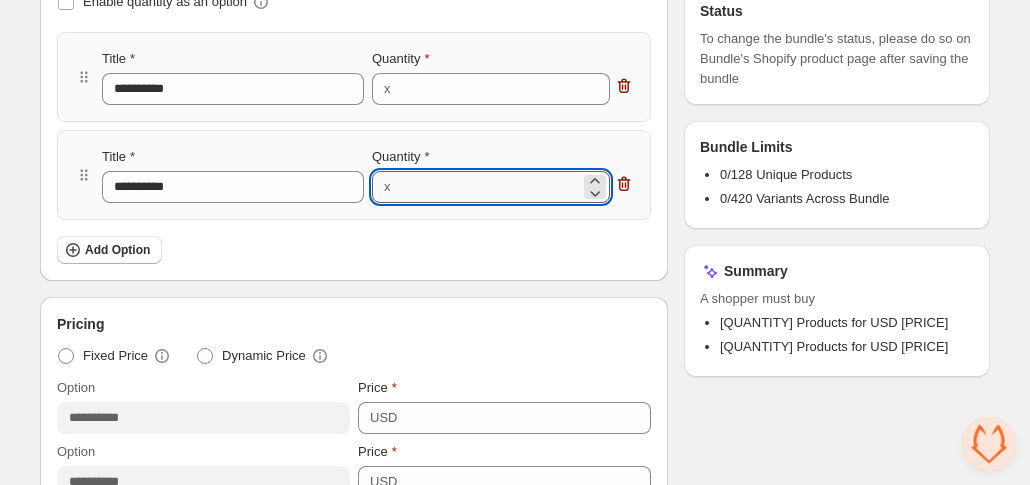 click on "*" at bounding box center (489, 187) 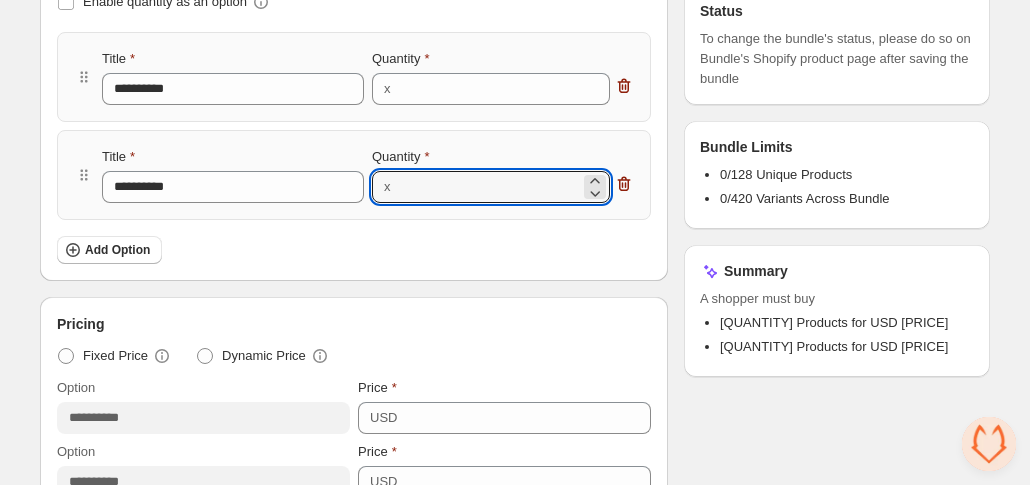 type on "*" 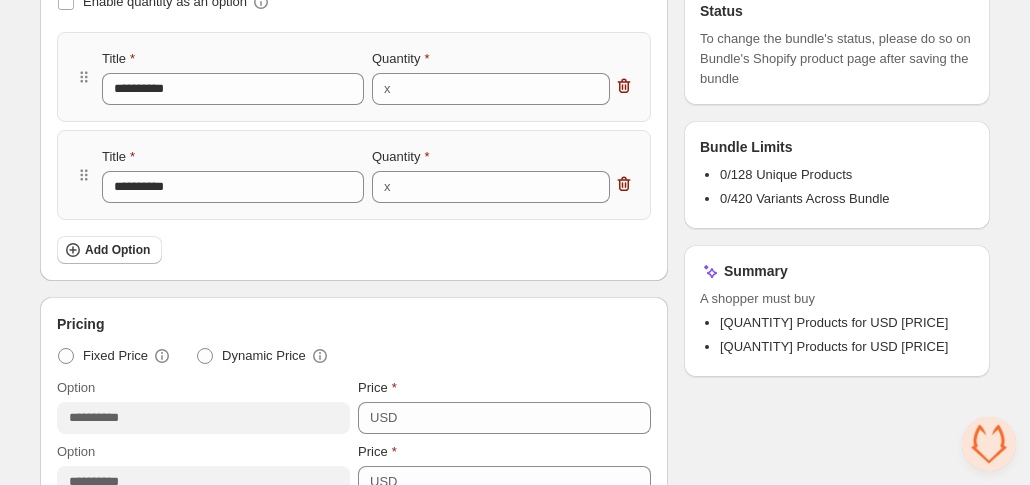click on "**********" at bounding box center [354, 126] 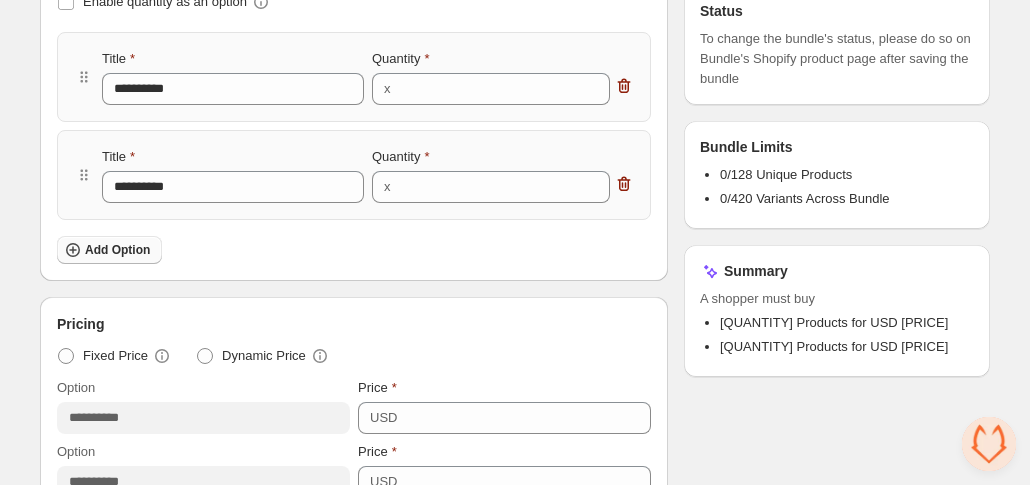 click on "Add Option" at bounding box center (117, 250) 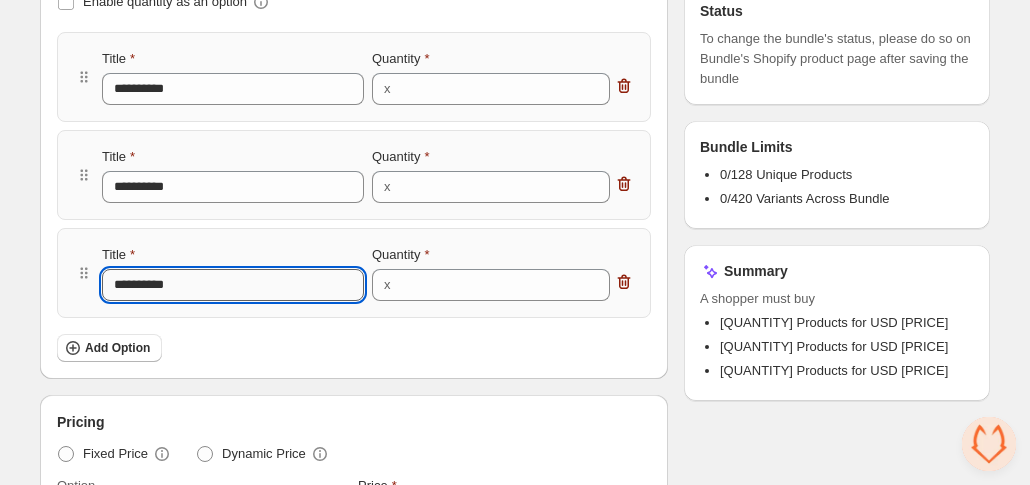 click on "**********" at bounding box center (233, 285) 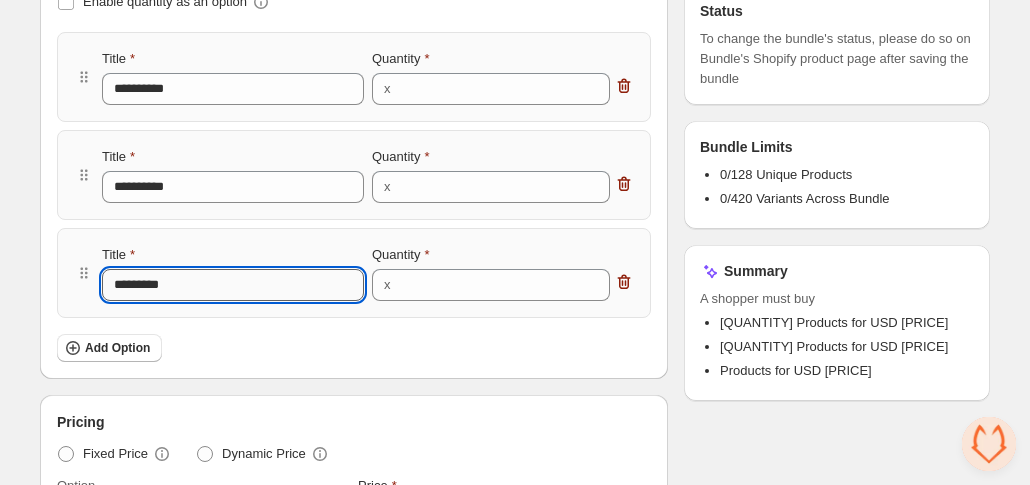 type on "**********" 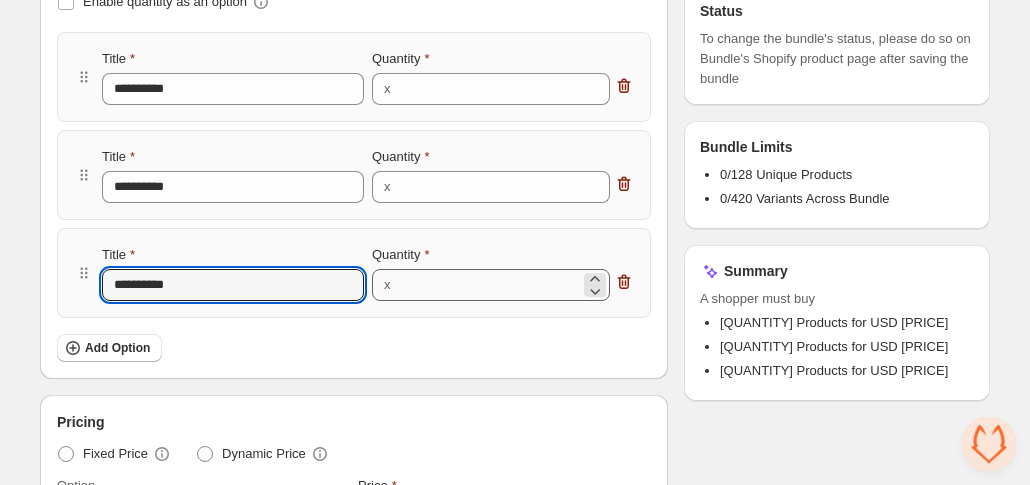 type on "**********" 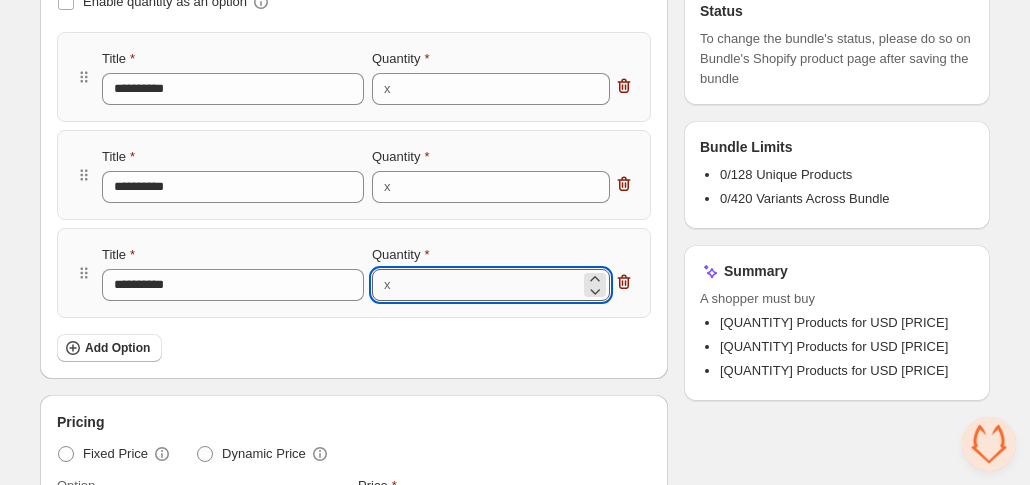 click on "*" at bounding box center [489, 285] 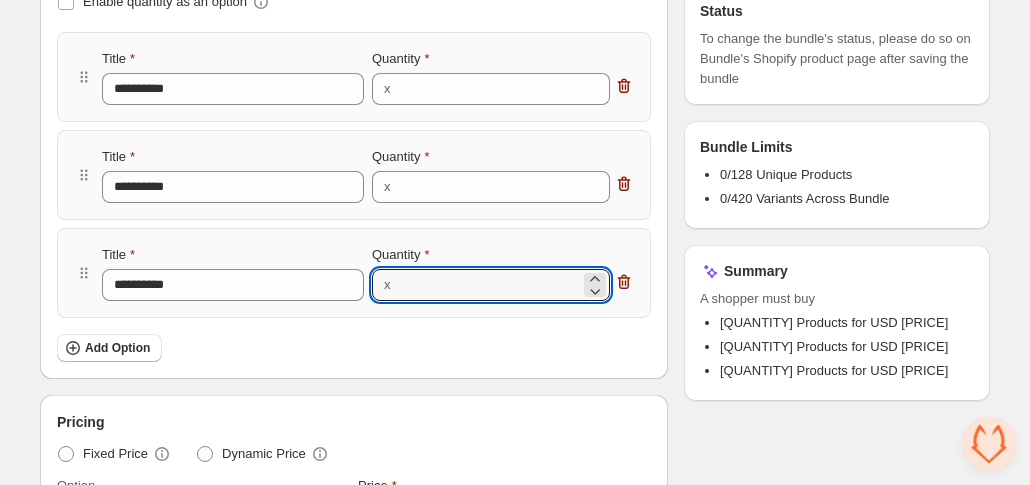 type on "**" 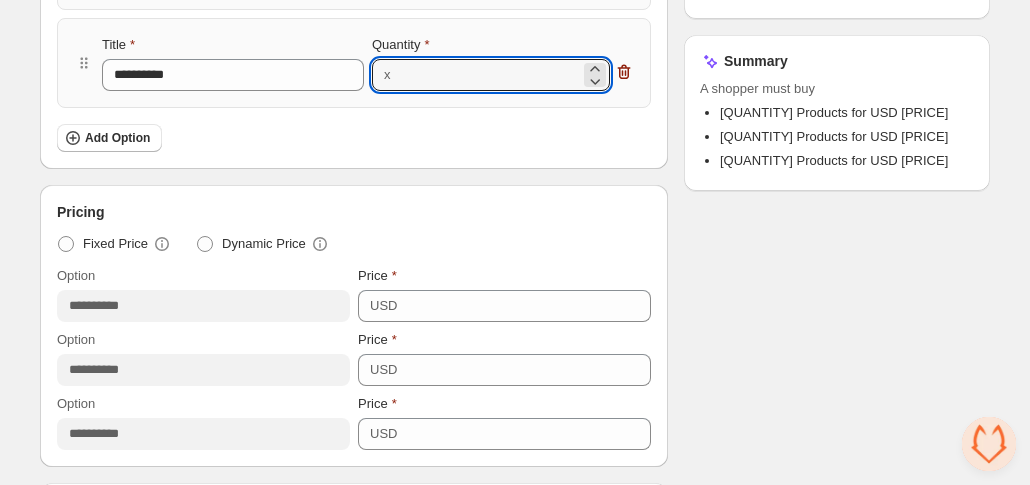 scroll, scrollTop: 695, scrollLeft: 0, axis: vertical 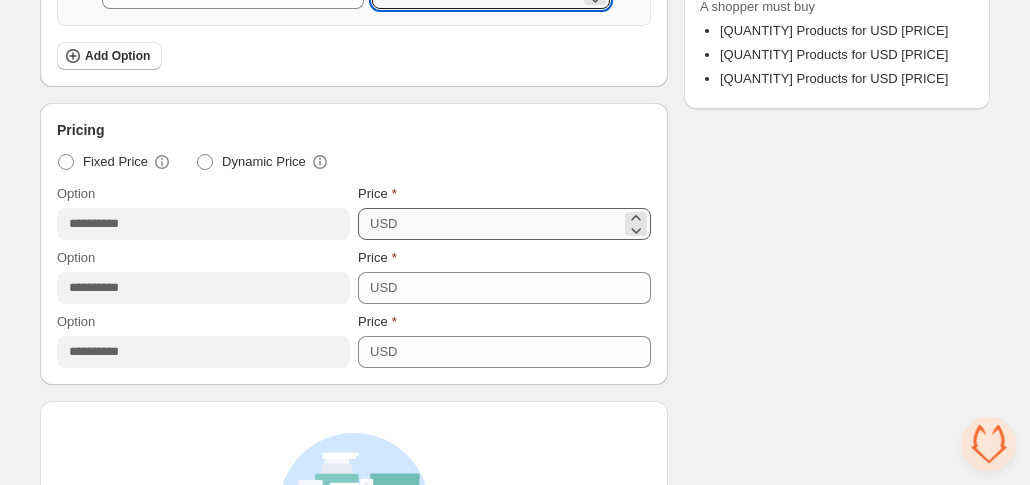 type on "*" 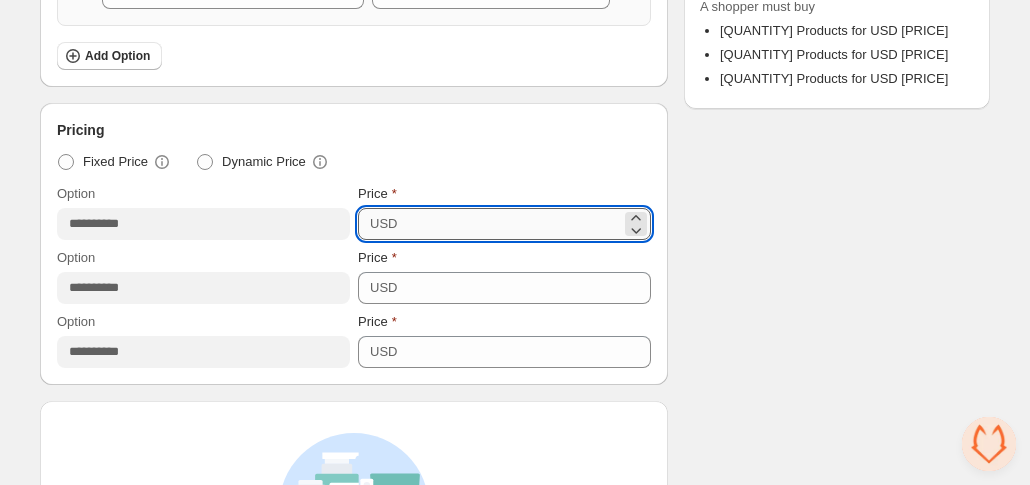 click on "***" at bounding box center [512, 224] 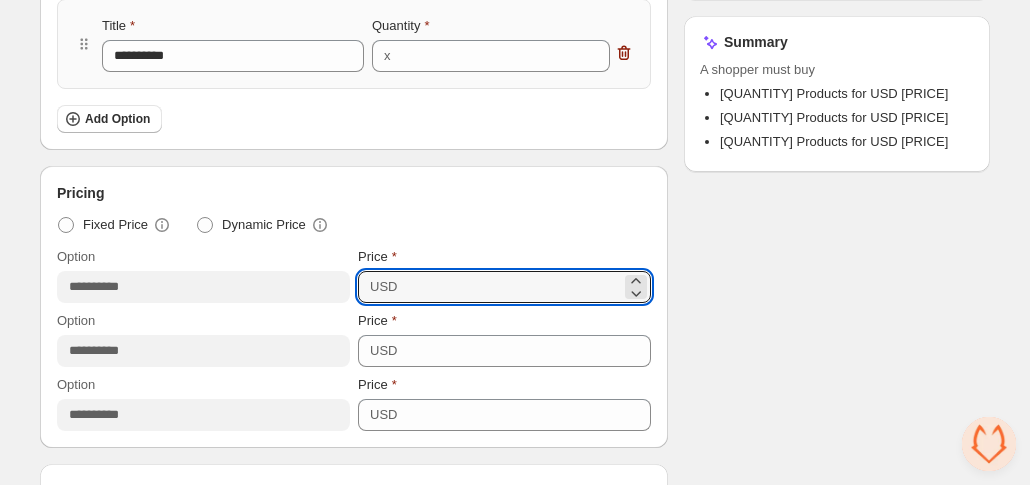 scroll, scrollTop: 692, scrollLeft: 0, axis: vertical 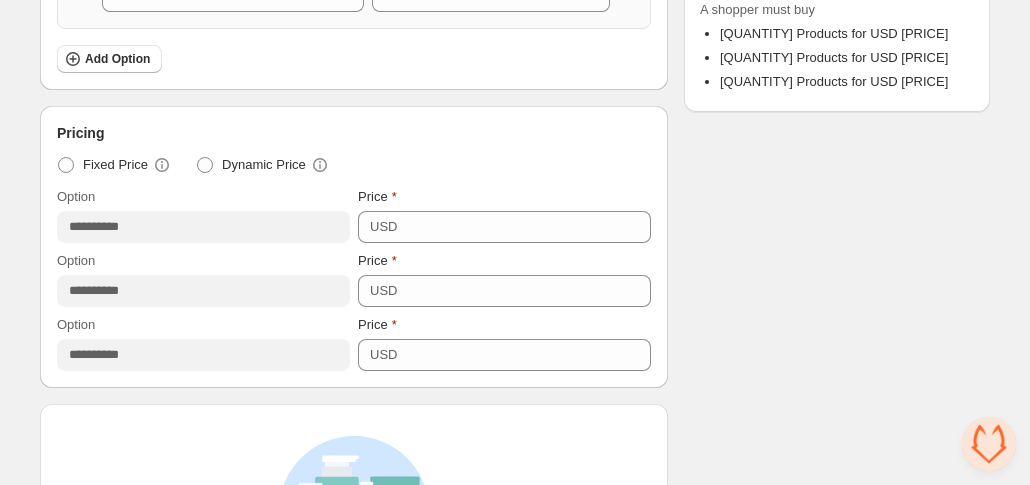 click on "Checklist Campaign Name must not be empty Title must not be empty At least 1 product must be selected per category All options must have a valid pricing Bundle limits must be met All options must have a valid title and quantity All categories must have a valid title Status To change the bundle's status, please do so on Bundle's Shopify product page after saving the bundle Bundle Limits 0/128 Unique Products 0/420 Variants Across Bundle Summary A shopper must buy [QUANTITY] Products for USD [PRICE] [QUANTITY] Products for USD [PRICE] [QUANTITY] Products for USD [PRICE]" at bounding box center (837, 228) 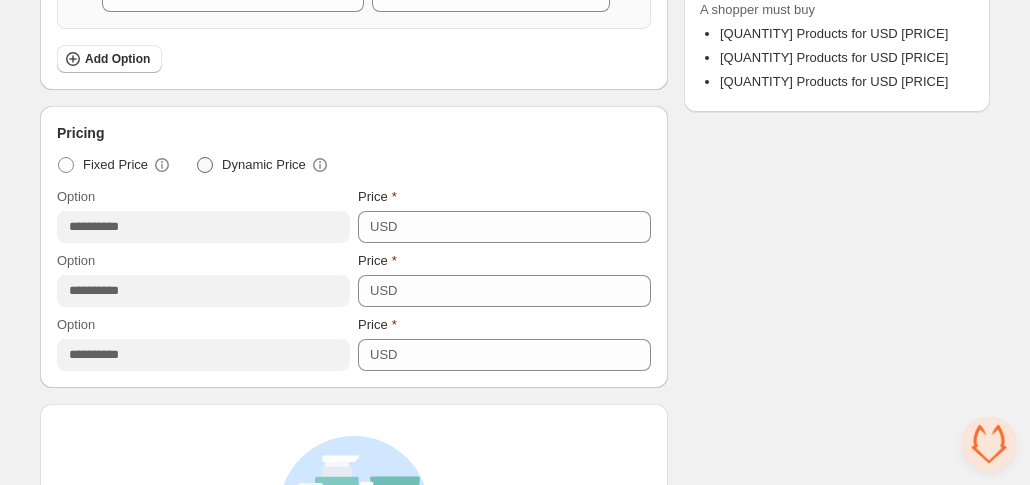 click on "Dynamic Price" at bounding box center (263, 165) 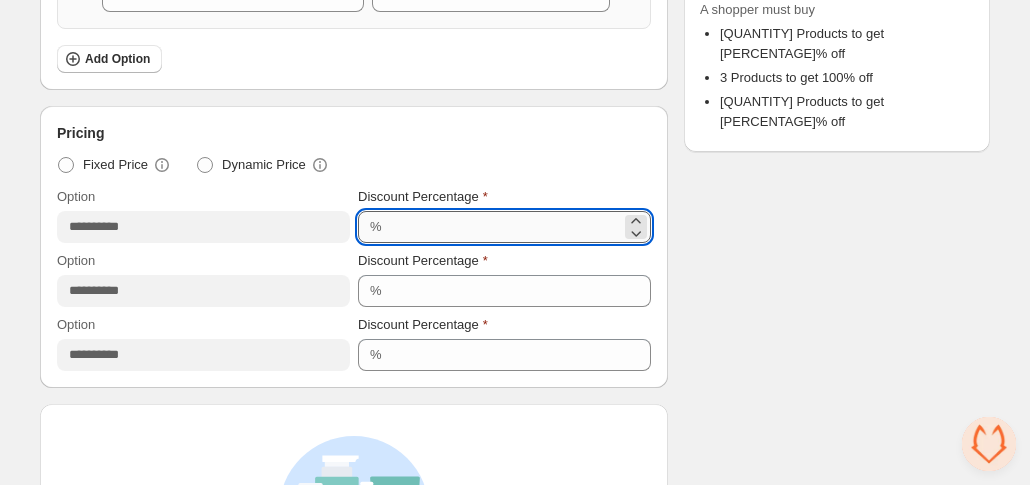 click on "***" at bounding box center [504, 227] 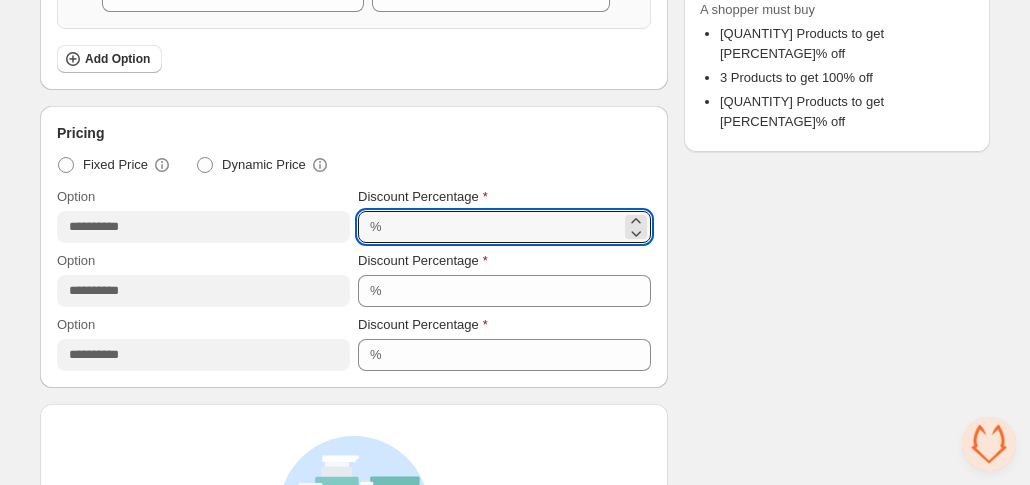 type on "*" 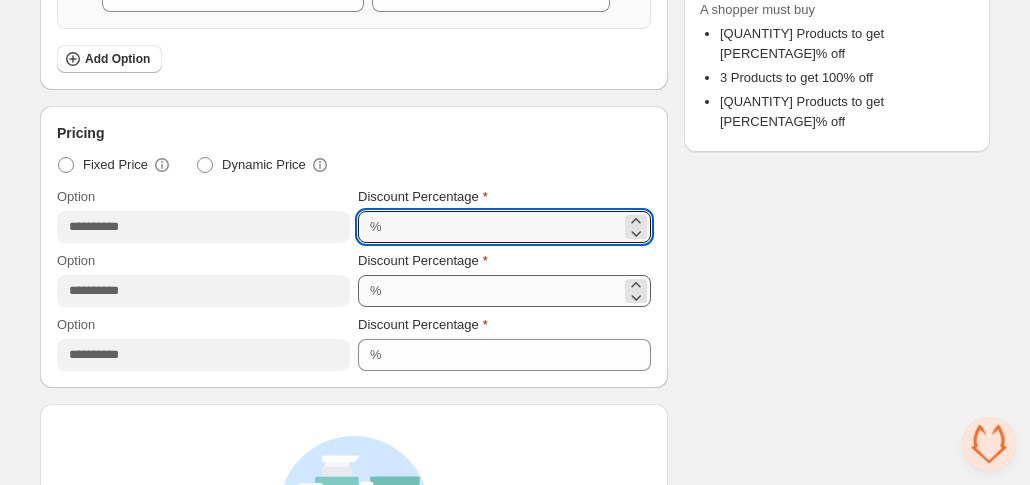 type on "*" 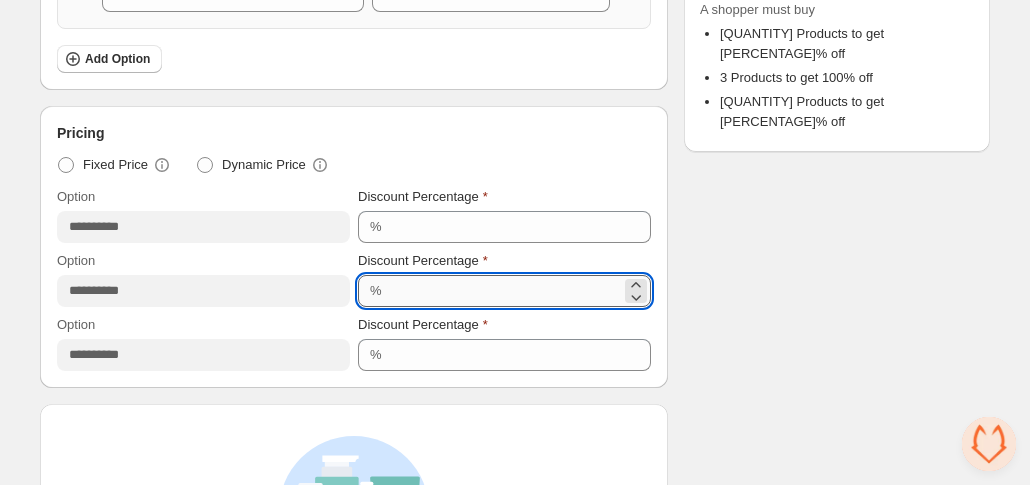 click on "***" at bounding box center (504, 291) 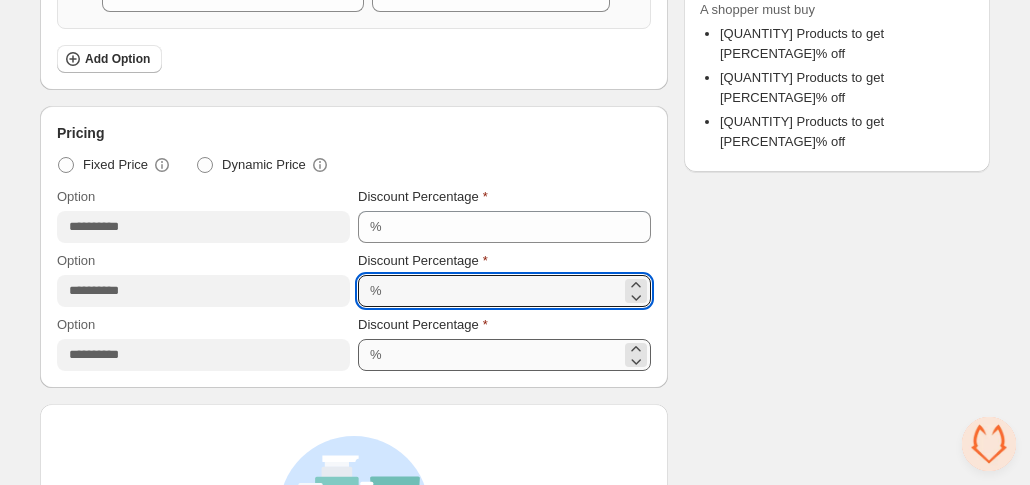type on "*" 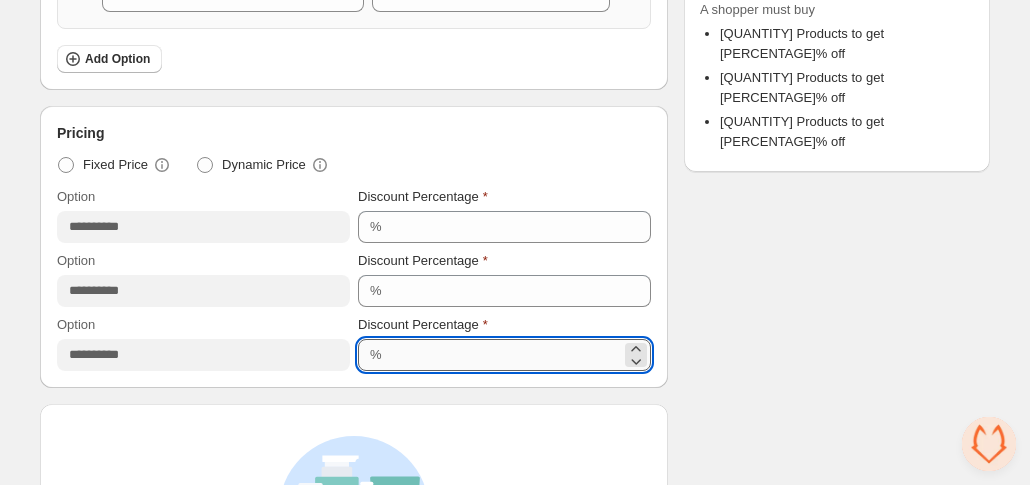 click on "***" at bounding box center (504, 355) 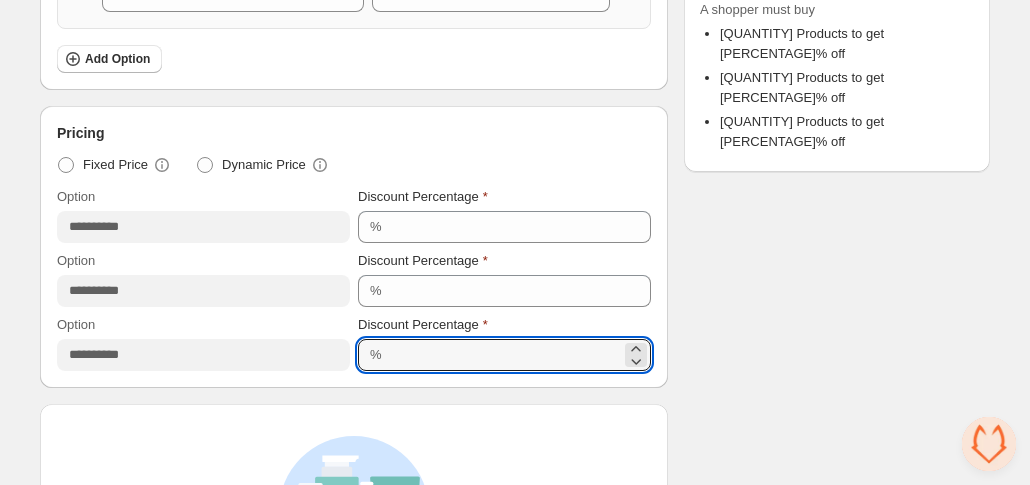type on "**" 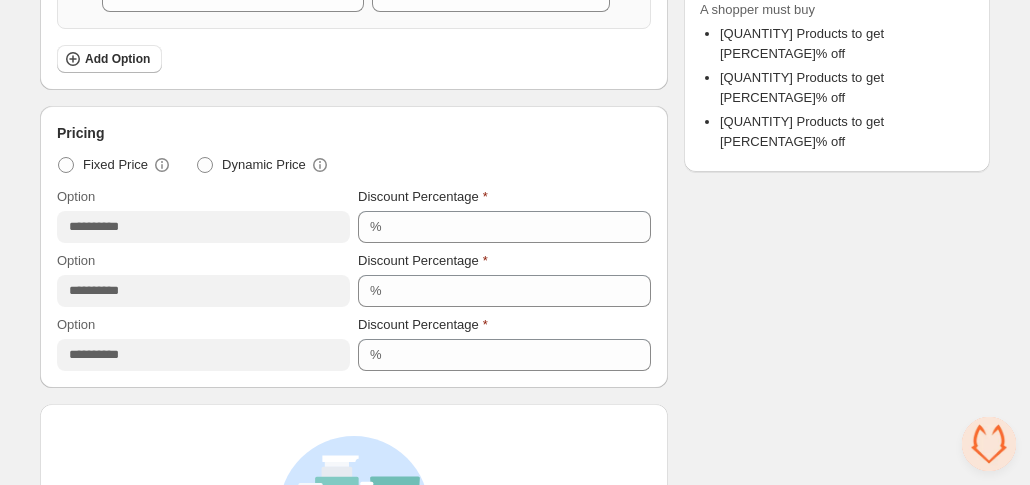 click on "Checklist Campaign Name must not be empty Title must not be empty At least 1 product must be selected per category All options must have a valid pricing Bundle limits must be met All options must have a valid title and quantity All categories must have a valid title Status To change the bundle's status, please do so on Bundle's Shopify product page after saving the bundle Bundle Limits 0/128 Unique Products 0/420 Variants Across Bundle Summary A shopper must buy [QUANTITY] Products to get [PERCENTAGE]% off [QUANTITY] Products to get [PERCENTAGE]% off [QUANTITY] Products to get [PERCENTAGE]% off" at bounding box center (837, 228) 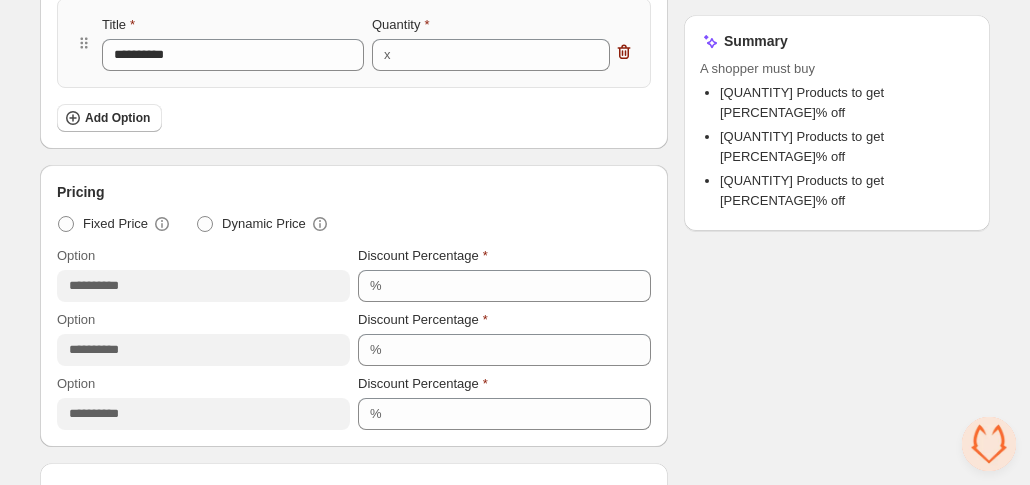 scroll, scrollTop: 634, scrollLeft: 0, axis: vertical 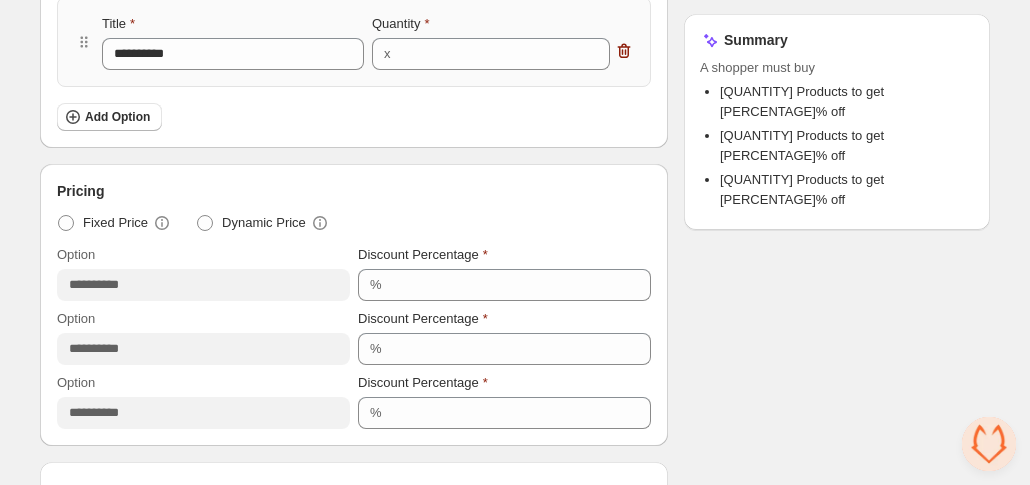 click on "Checklist Campaign Name must not be empty Title must not be empty At least 1 product must be selected per category All options must have a valid pricing Bundle limits must be met All options must have a valid title and quantity All categories must have a valid title Status To change the bundle's status, please do so on Bundle's Shopify product page after saving the bundle Bundle Limits 0/128 Unique Products 0/420 Variants Across Bundle Summary A shopper must buy [QUANTITY] Products to get [PERCENTAGE]% off [QUANTITY] Products to get [PERCENTAGE]% off [QUANTITY] Products to get [PERCENTAGE]% off" at bounding box center (837, 286) 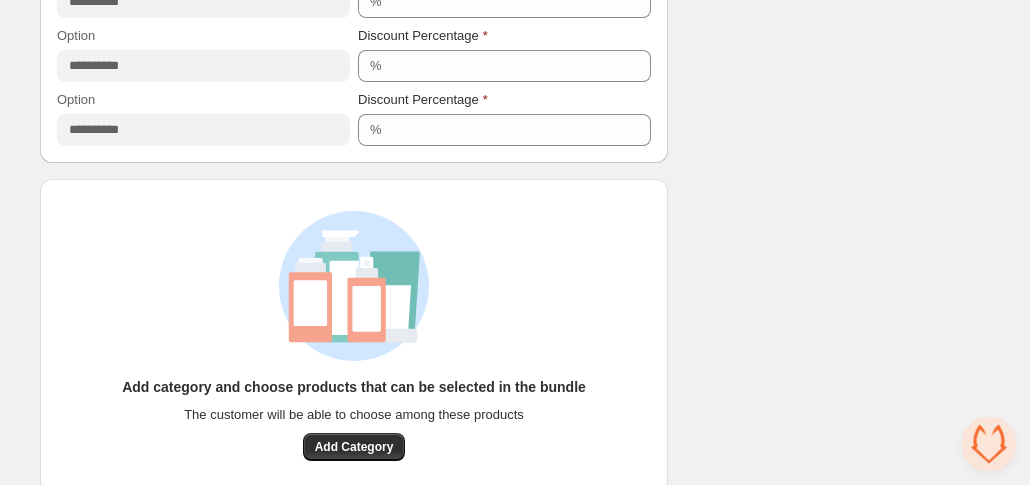 scroll, scrollTop: 1034, scrollLeft: 0, axis: vertical 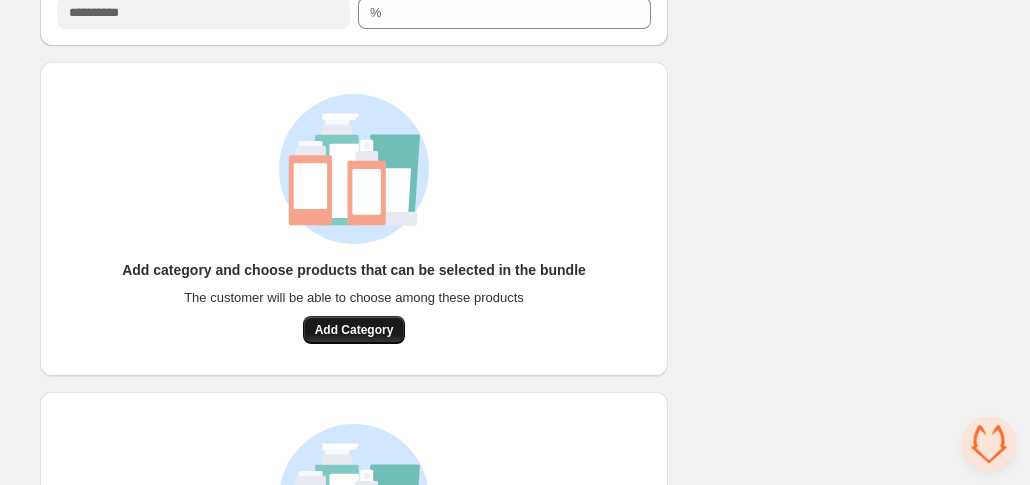 click on "Add Category" at bounding box center [354, 330] 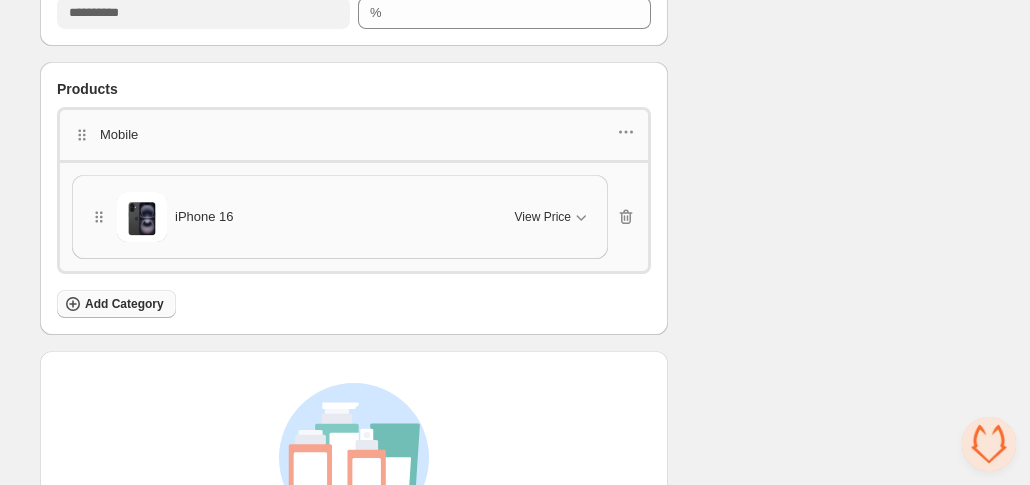 click on "Add Category" at bounding box center (116, 304) 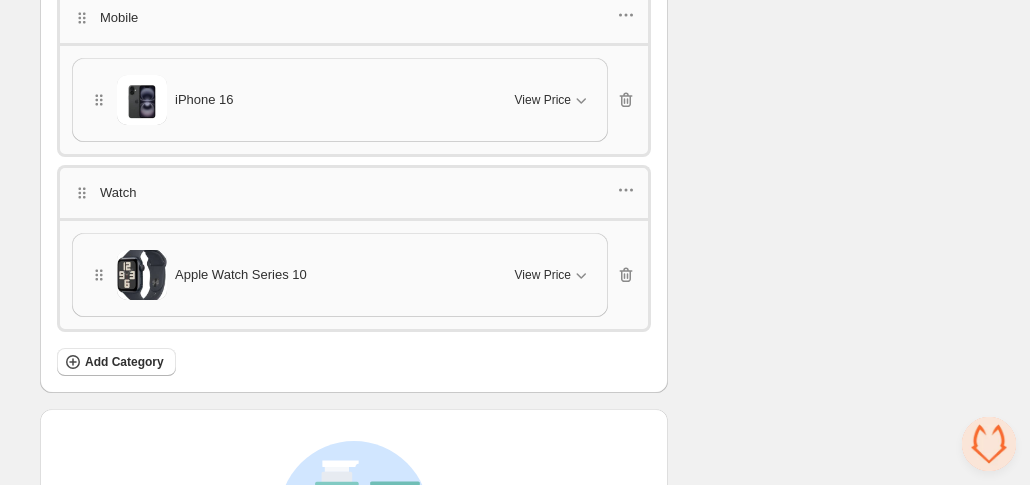 scroll, scrollTop: 1155, scrollLeft: 0, axis: vertical 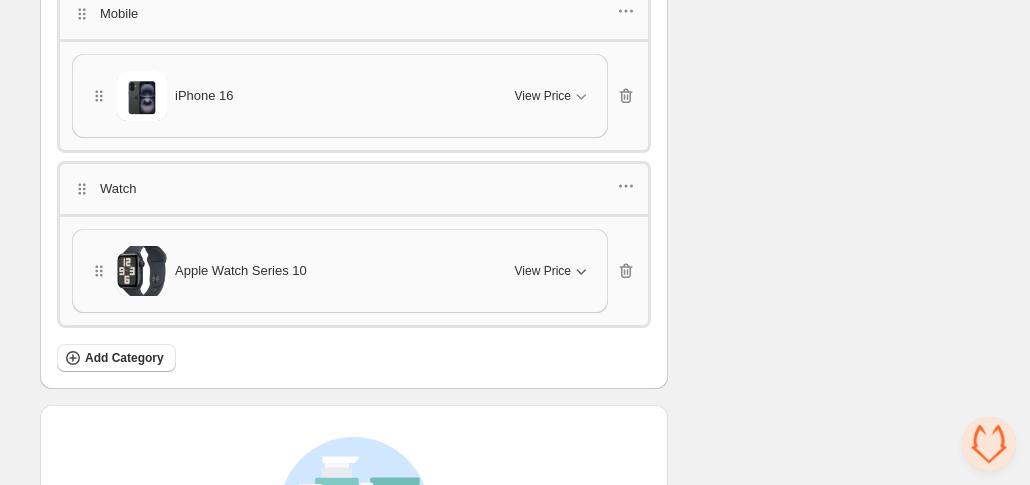 click on "View Price" at bounding box center (553, 271) 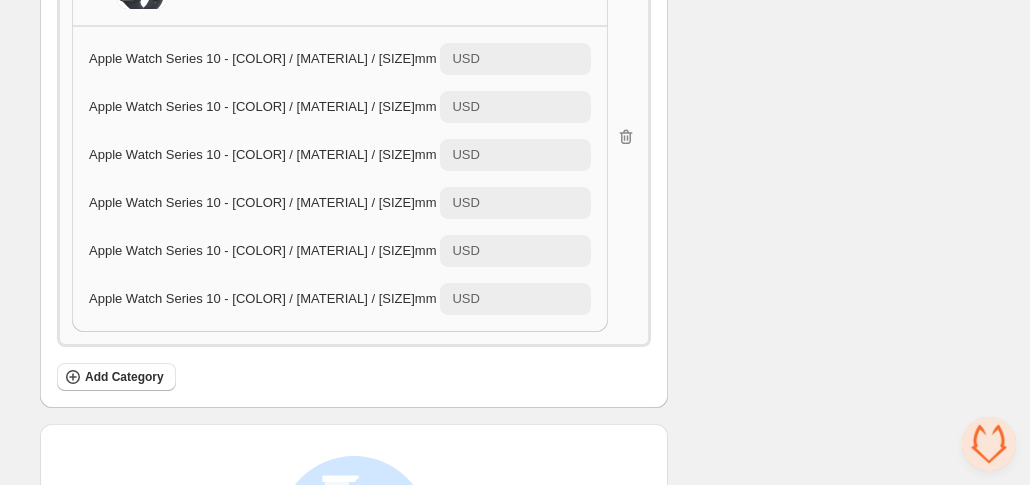 scroll, scrollTop: 1444, scrollLeft: 0, axis: vertical 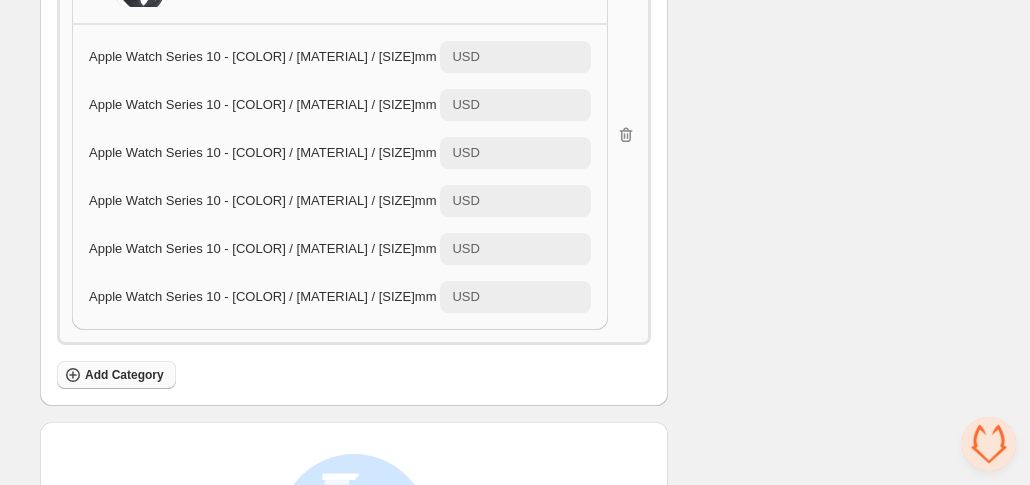 click on "Add Category" at bounding box center [116, 375] 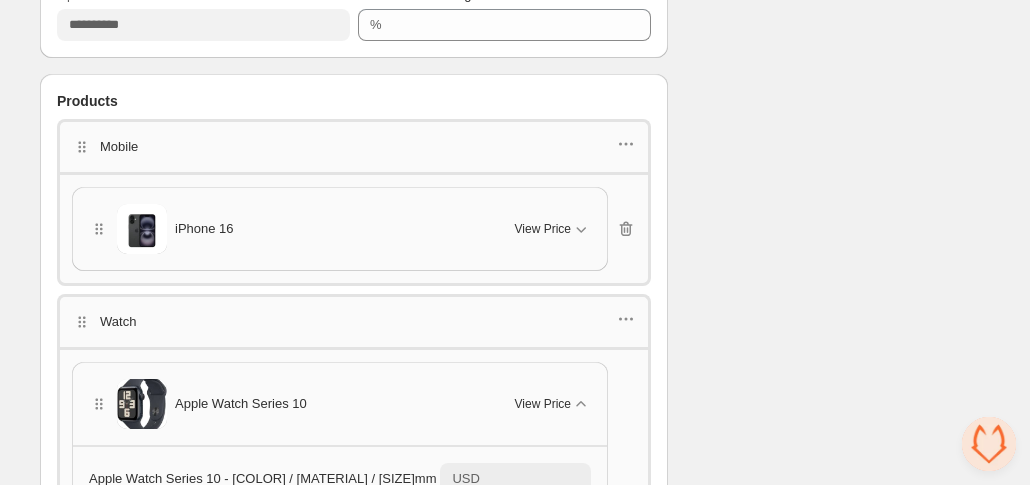 scroll, scrollTop: 1015, scrollLeft: 0, axis: vertical 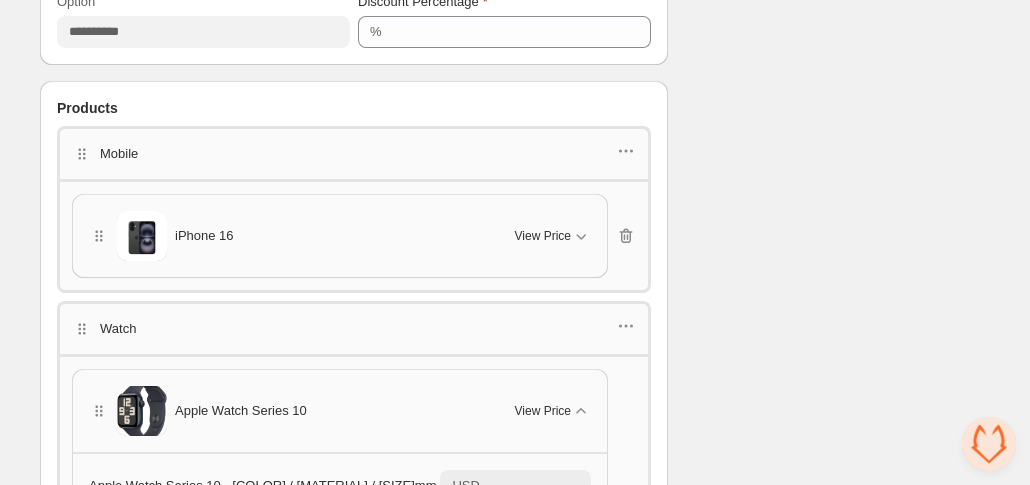 click on "Mobile" at bounding box center (354, 152) 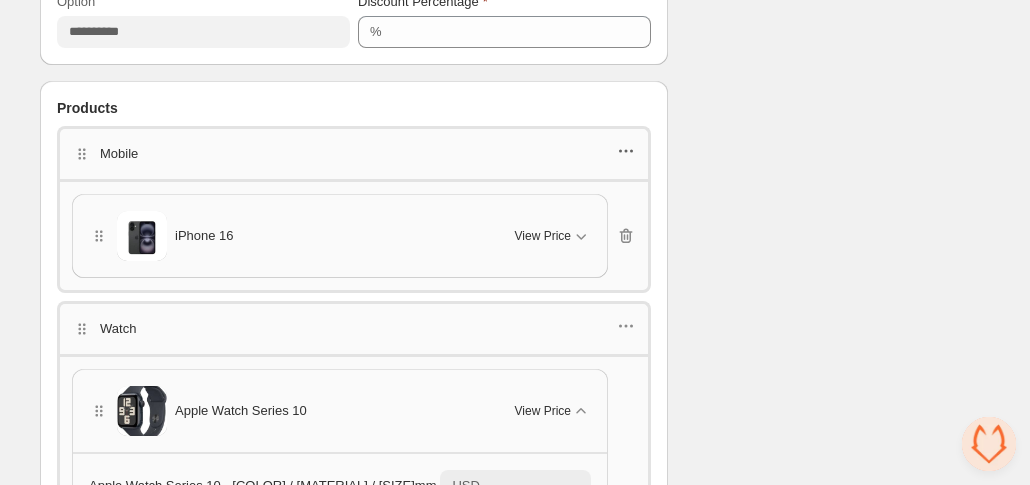 click 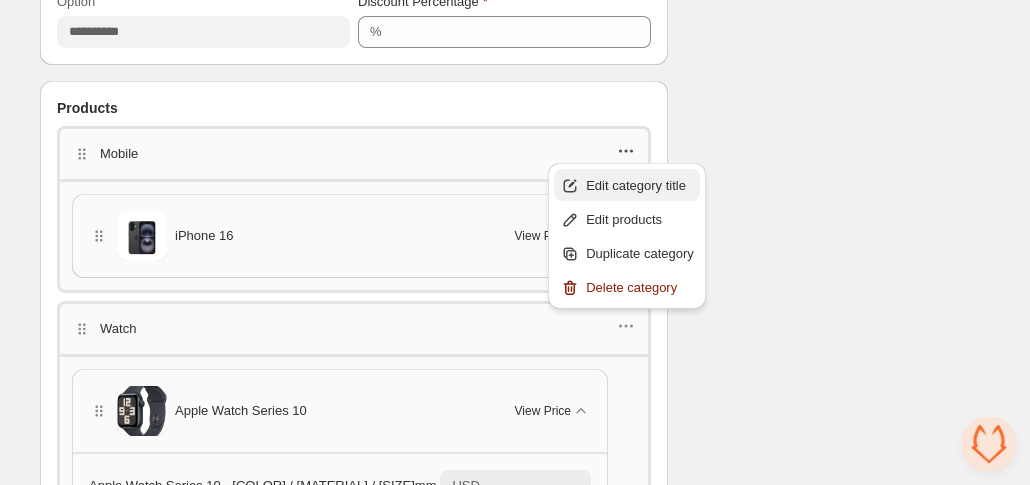 click on "Edit category title" at bounding box center (640, 186) 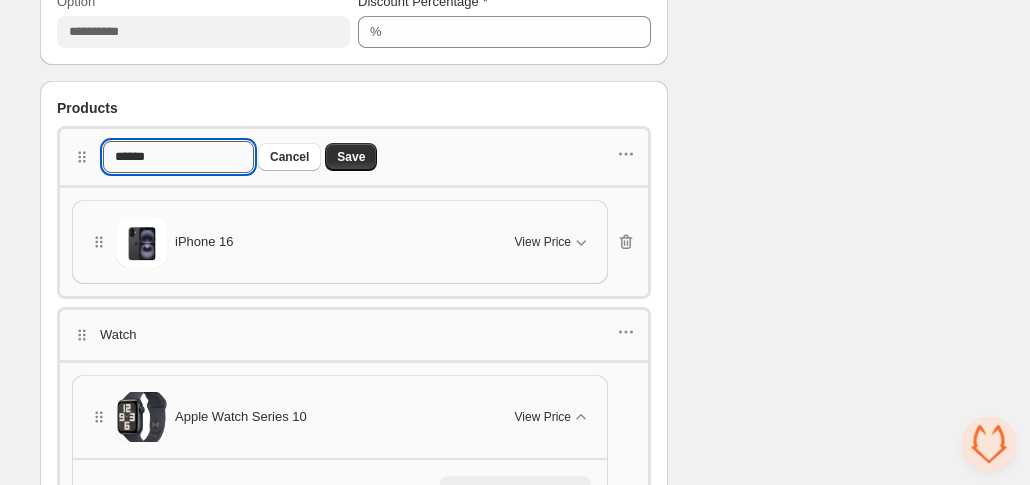 click on "******" at bounding box center [178, 157] 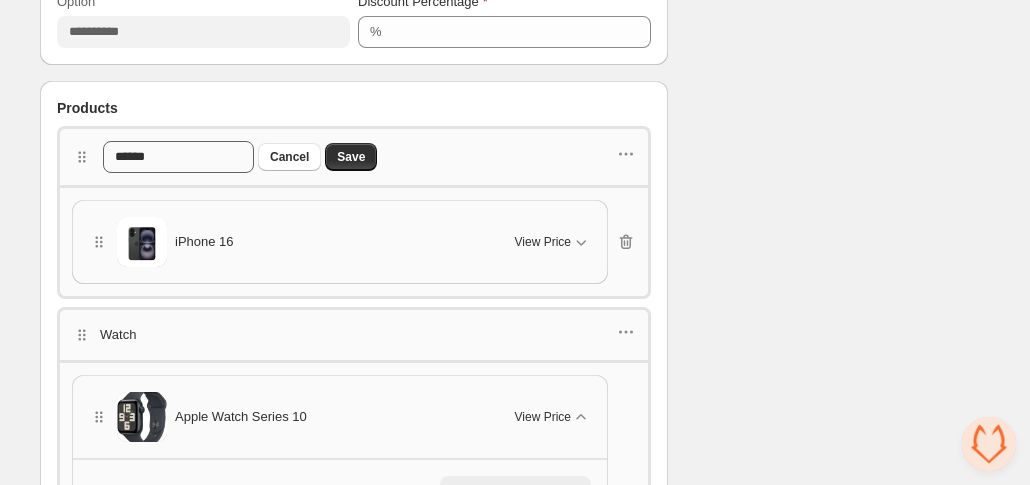click on "Save" at bounding box center [351, 157] 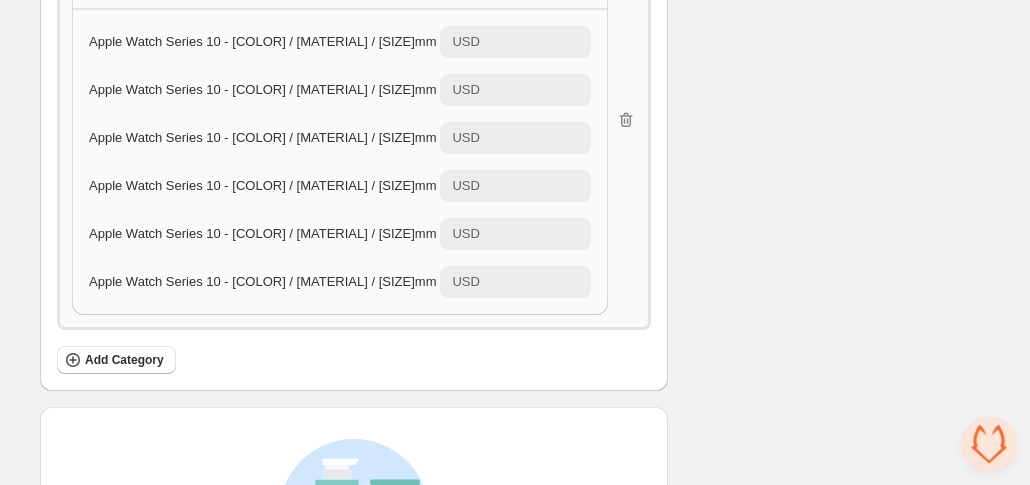 scroll, scrollTop: 1460, scrollLeft: 0, axis: vertical 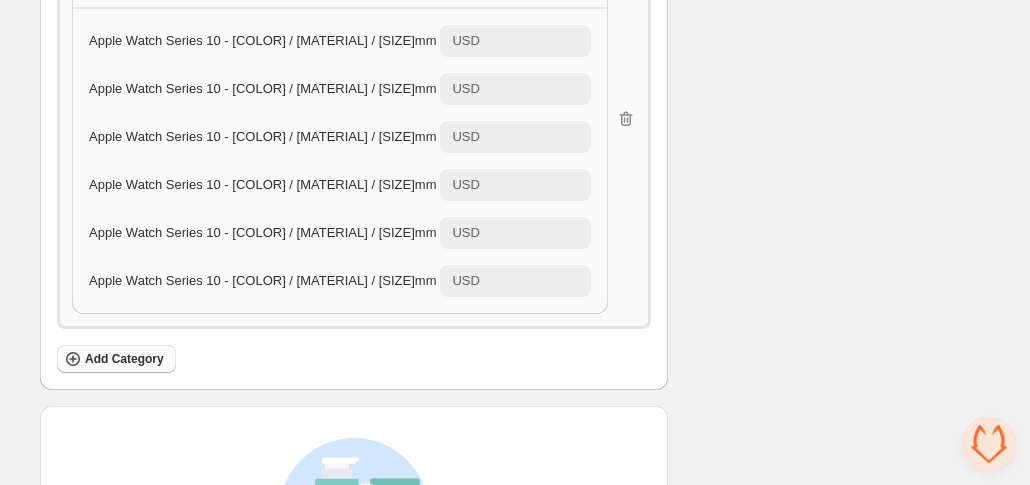 click on "Add Category" at bounding box center [124, 359] 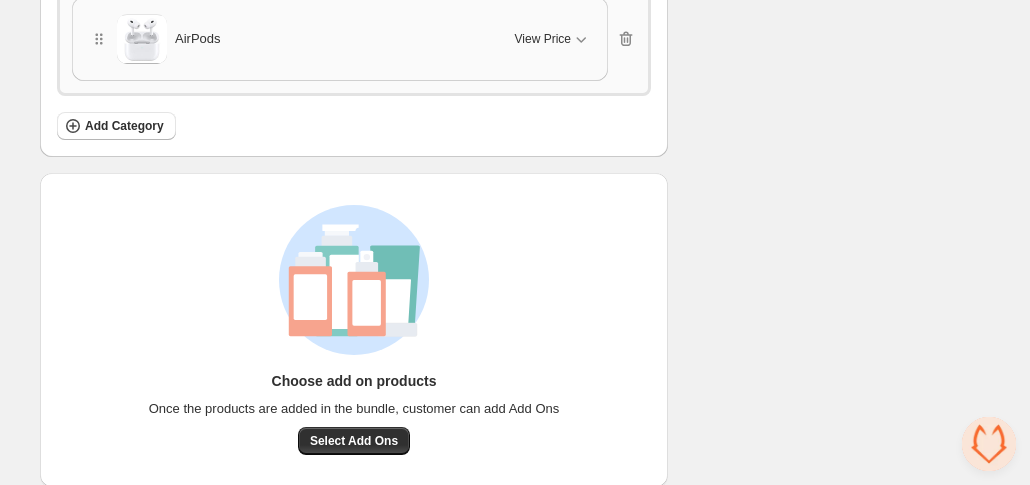 scroll, scrollTop: 1870, scrollLeft: 0, axis: vertical 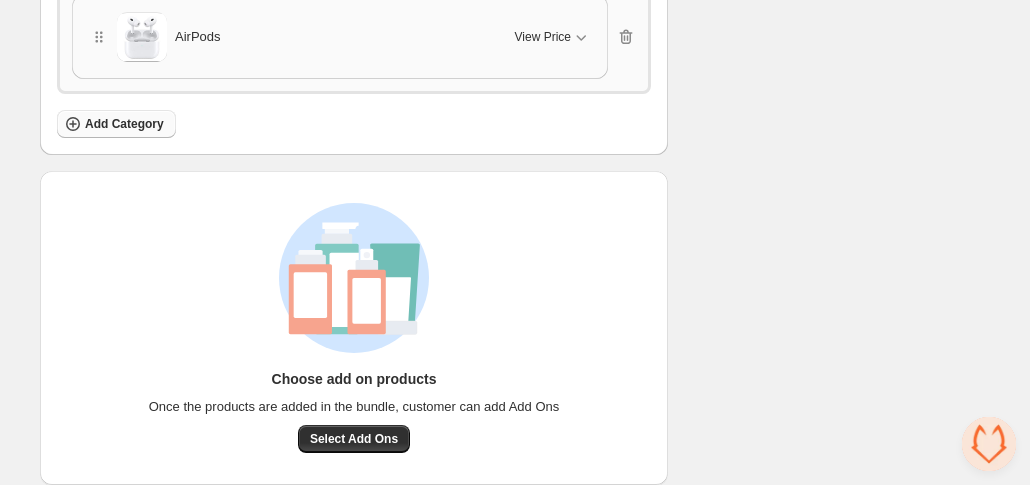 click on "Add Category" at bounding box center (124, 124) 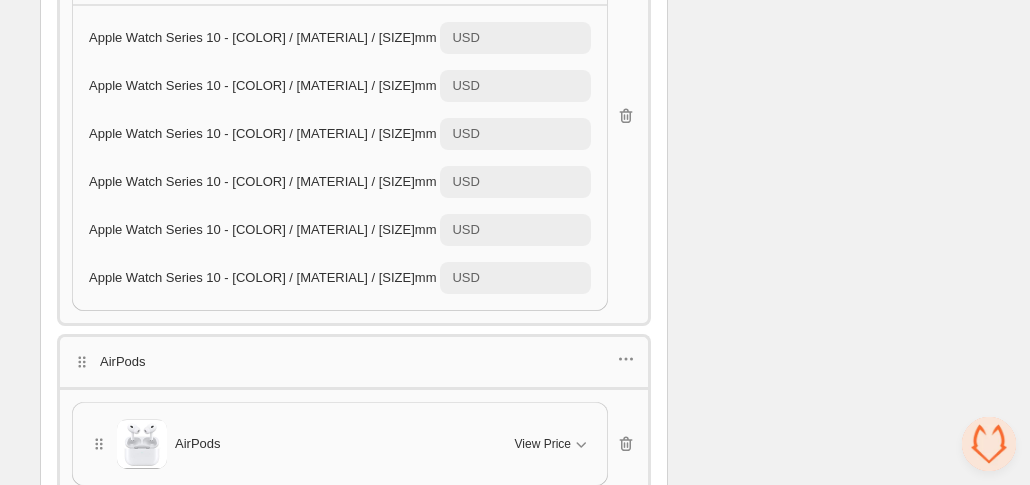 scroll, scrollTop: 1462, scrollLeft: 0, axis: vertical 